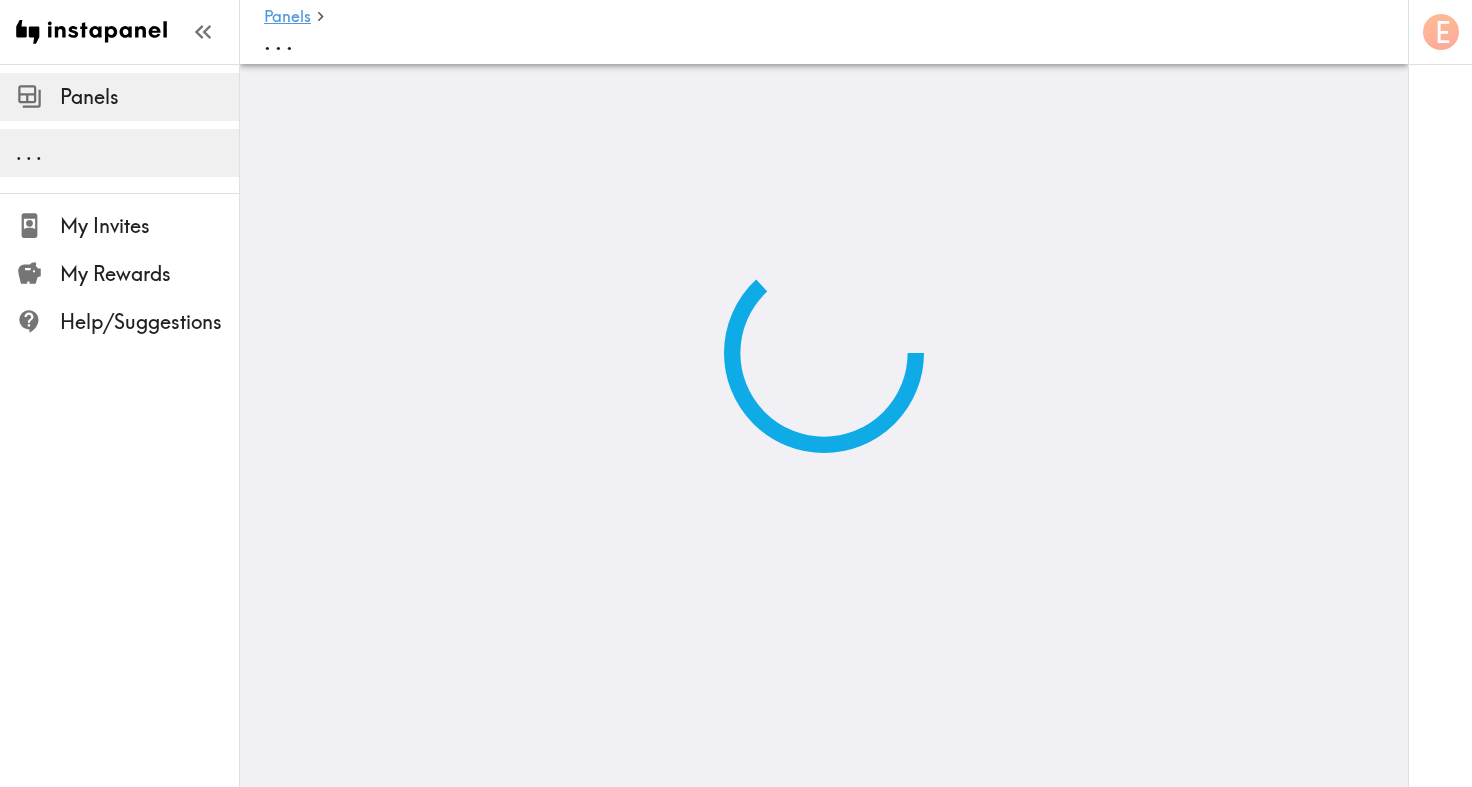 scroll, scrollTop: 0, scrollLeft: 0, axis: both 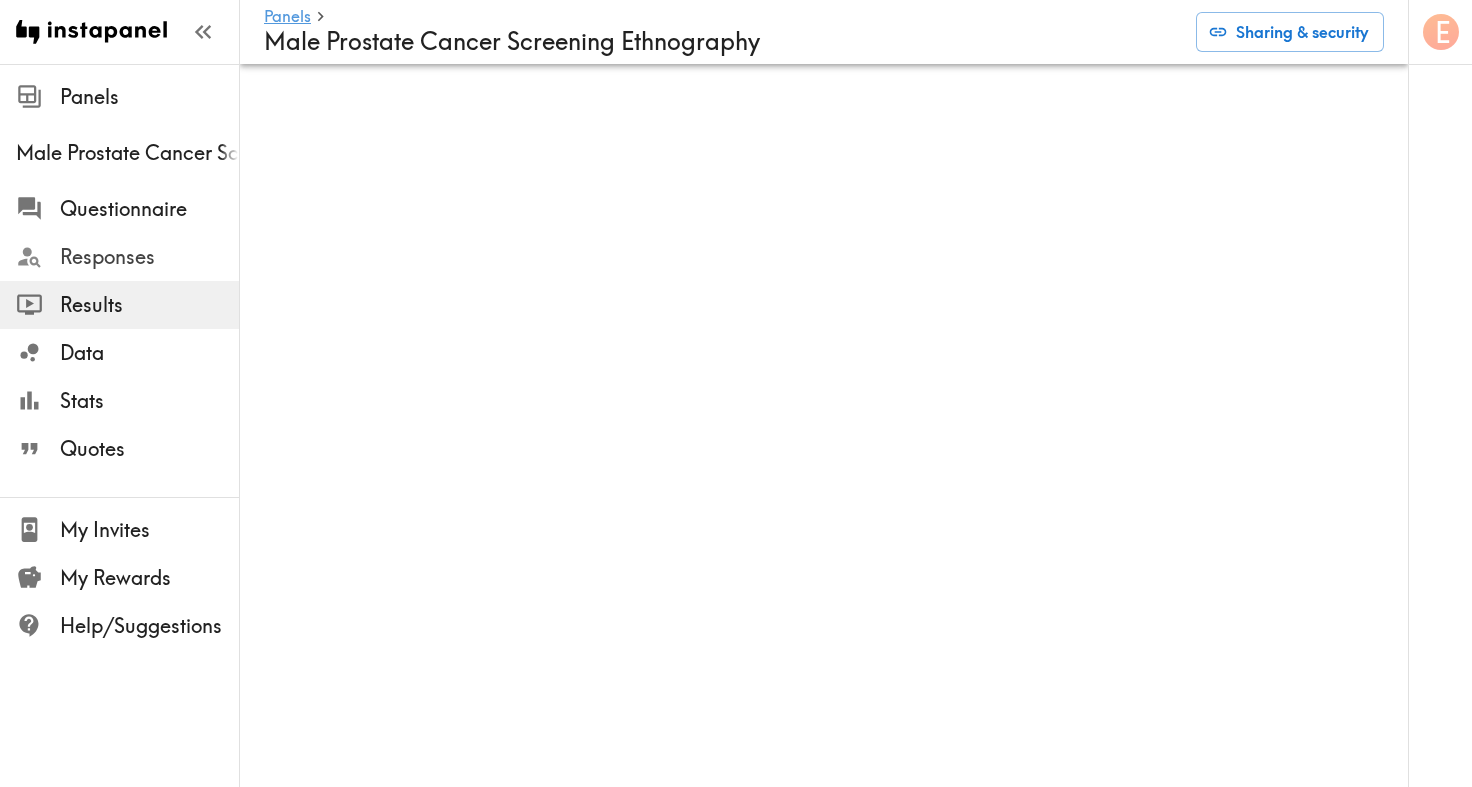 click on "Responses" at bounding box center (149, 257) 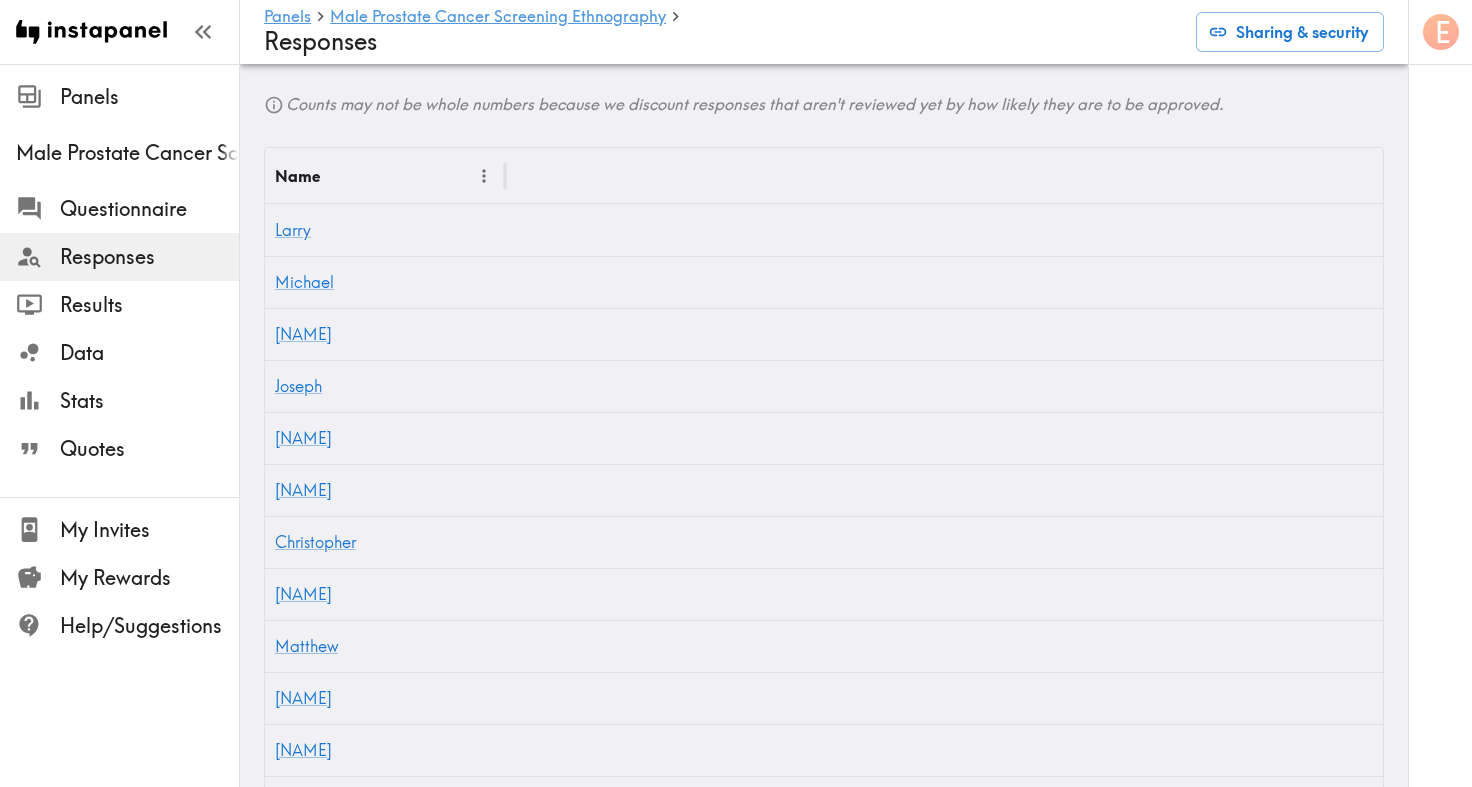 scroll, scrollTop: 528, scrollLeft: 0, axis: vertical 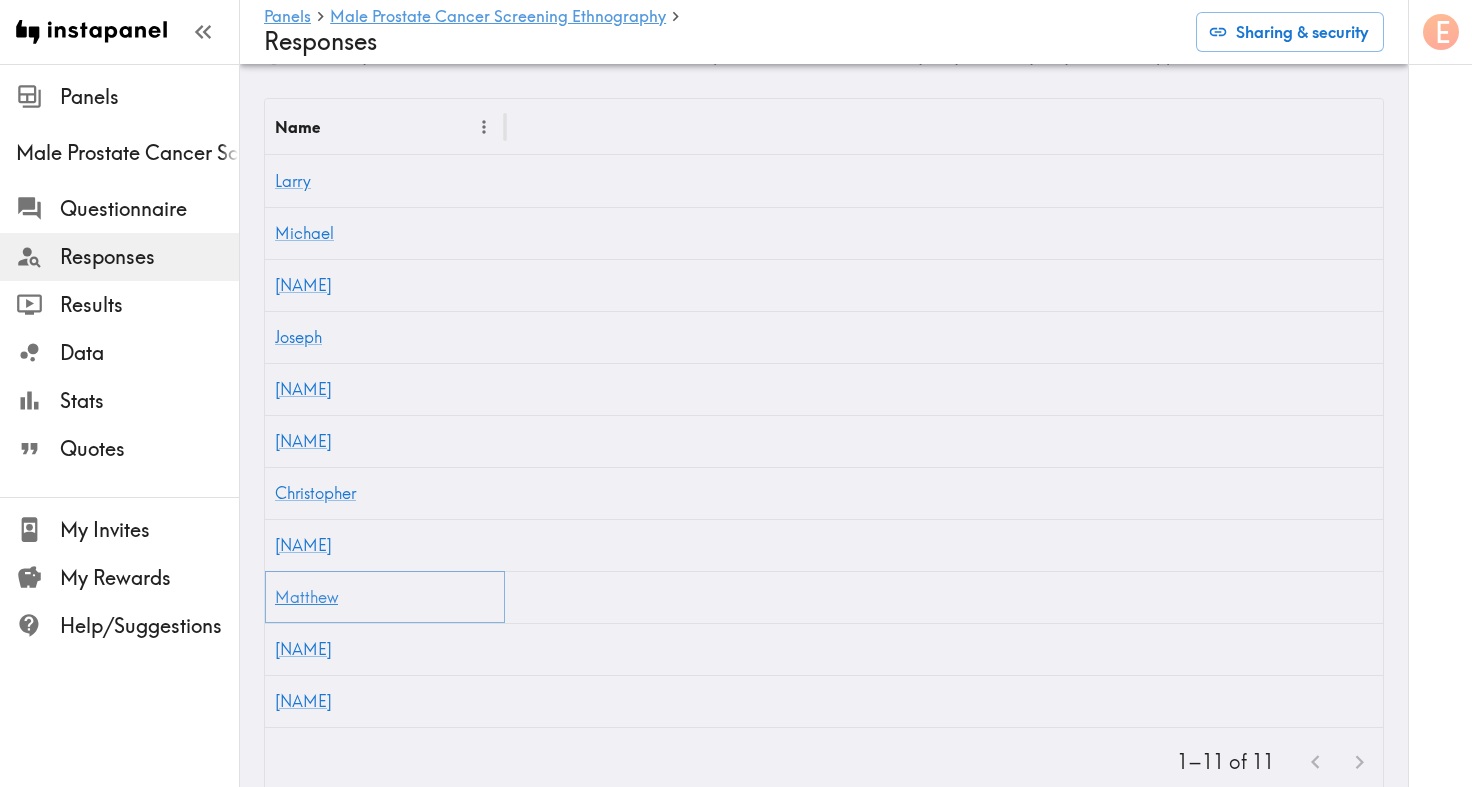 click on "Matthew" at bounding box center (306, 597) 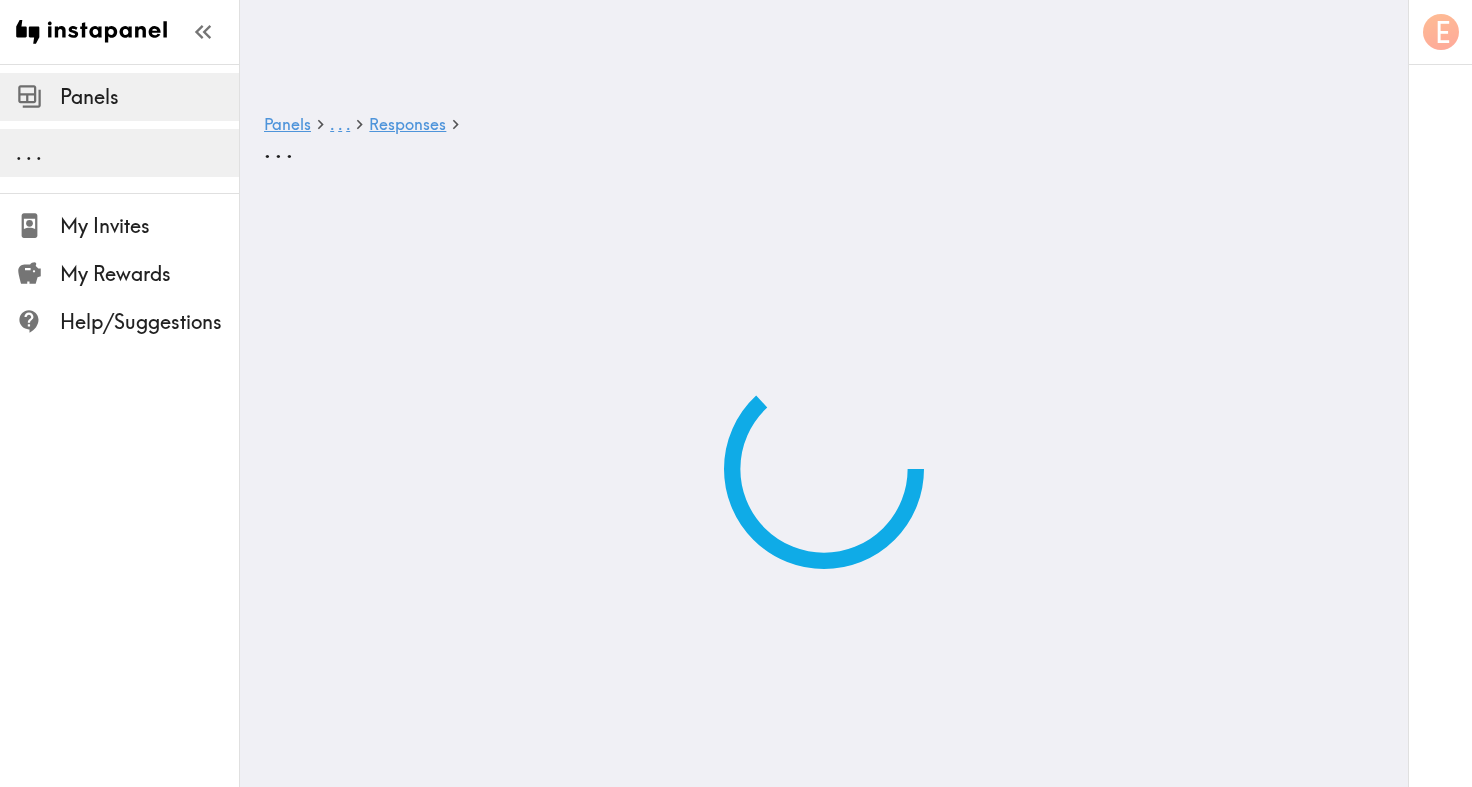 scroll, scrollTop: 0, scrollLeft: 0, axis: both 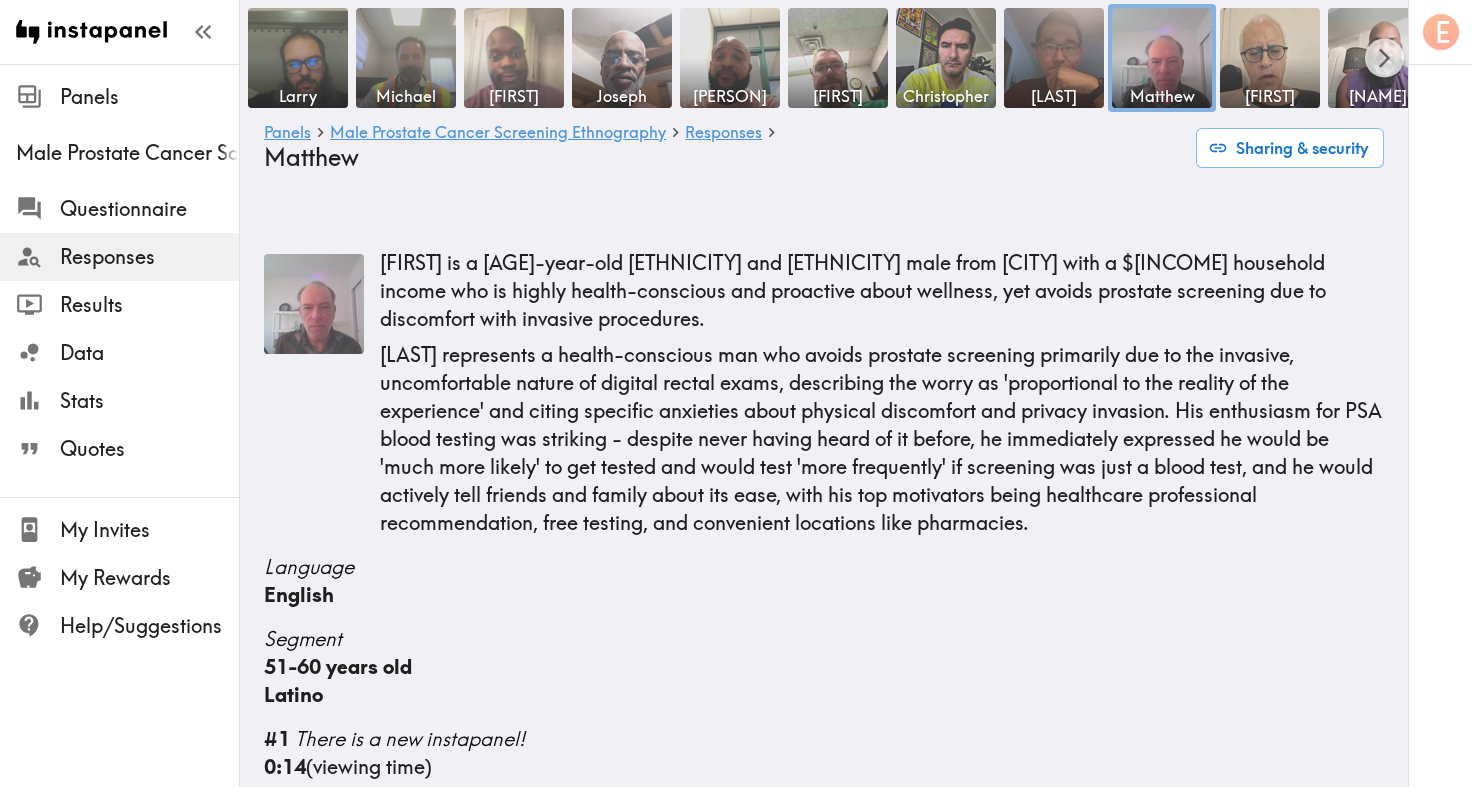 click at bounding box center (514, 58) 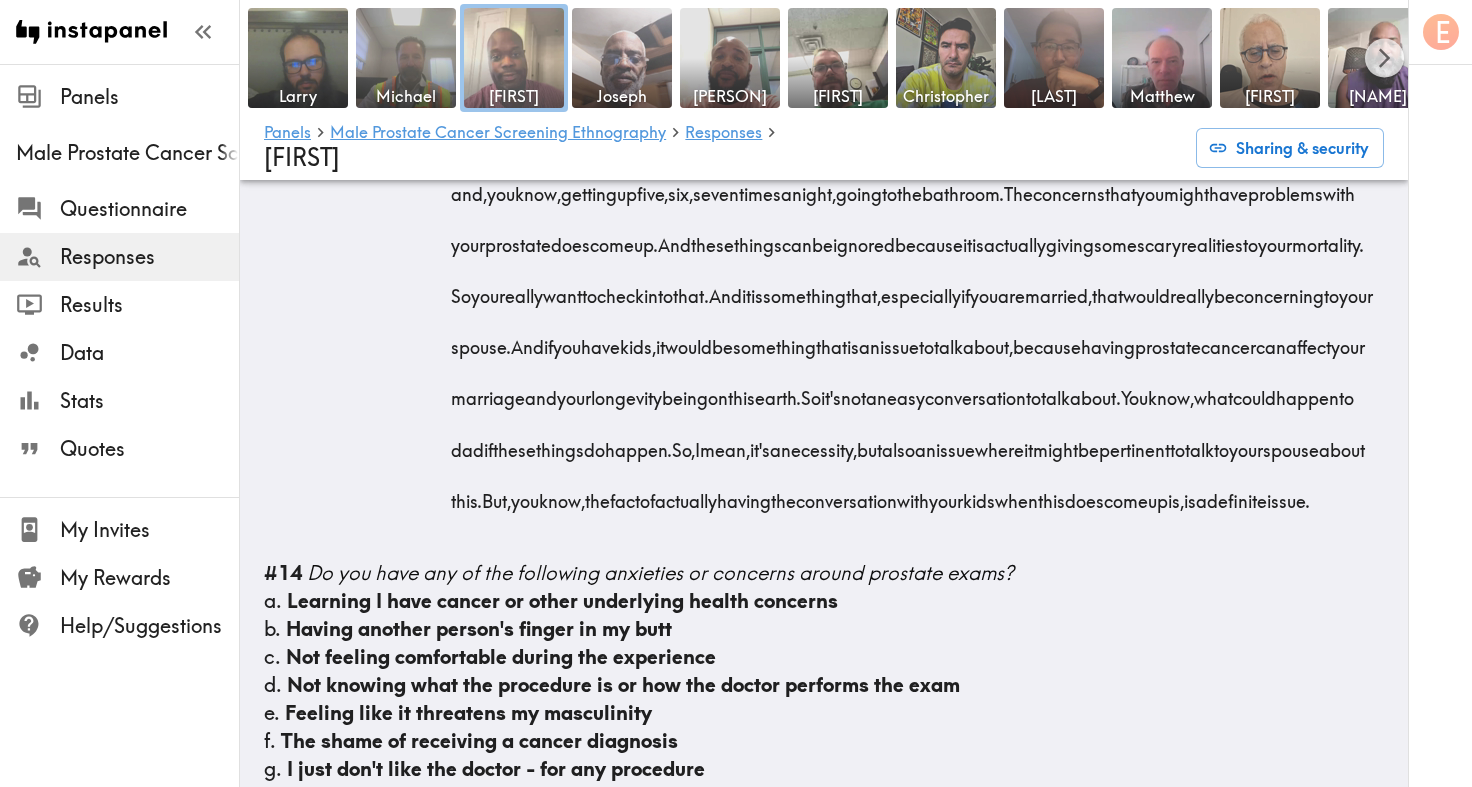 scroll, scrollTop: 3783, scrollLeft: 0, axis: vertical 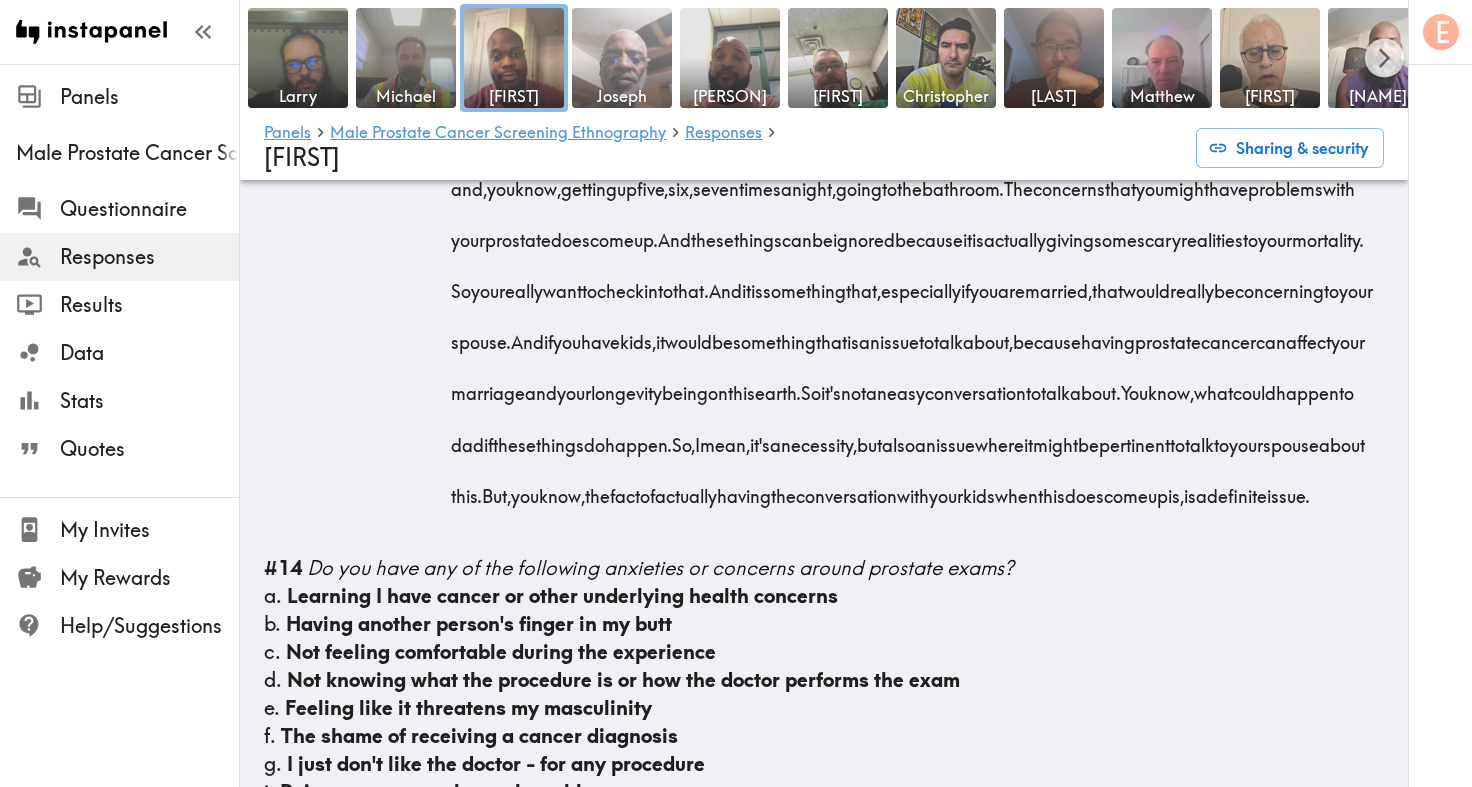 click at bounding box center (622, 58) 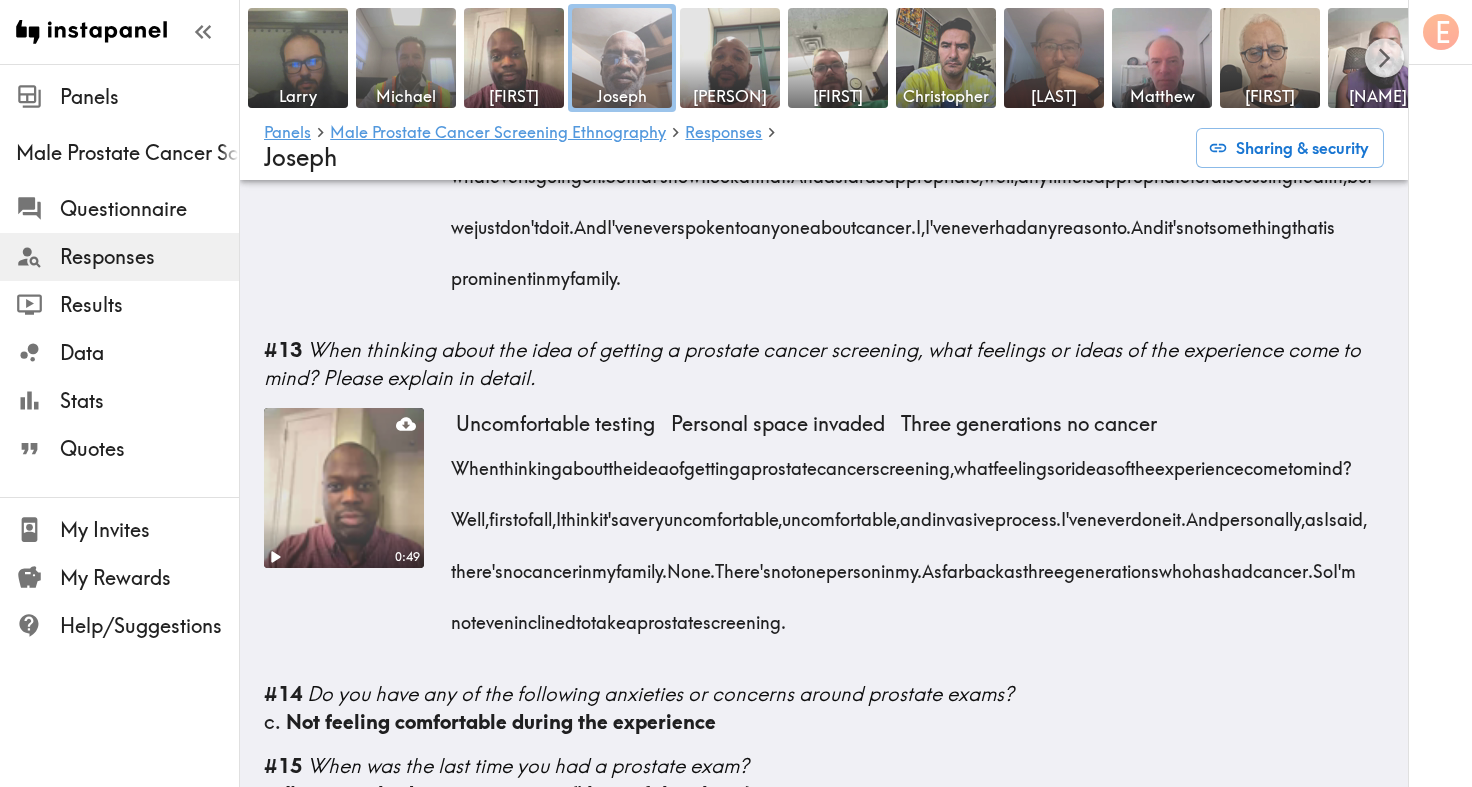 scroll, scrollTop: 2531, scrollLeft: 0, axis: vertical 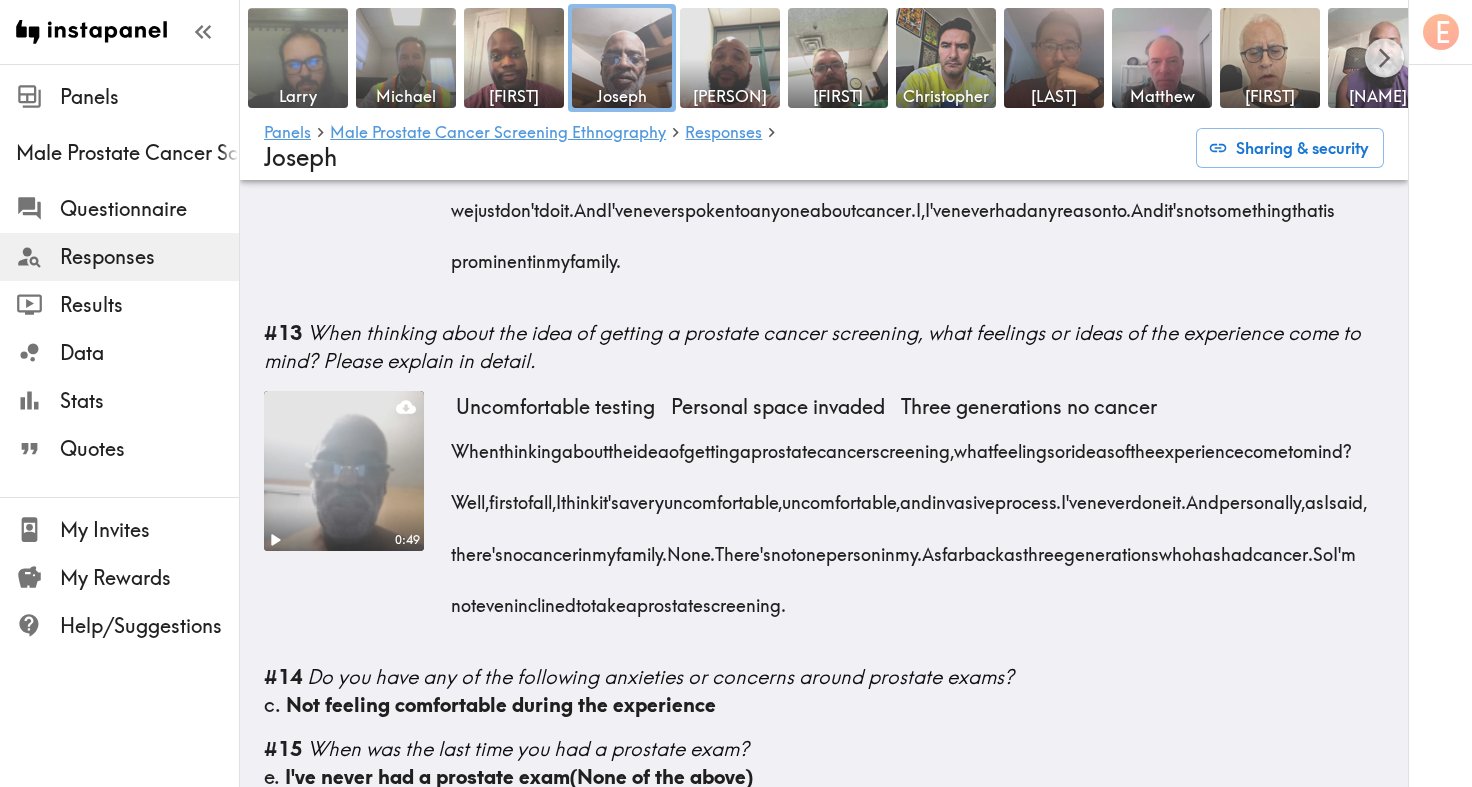 click at bounding box center [298, 58] 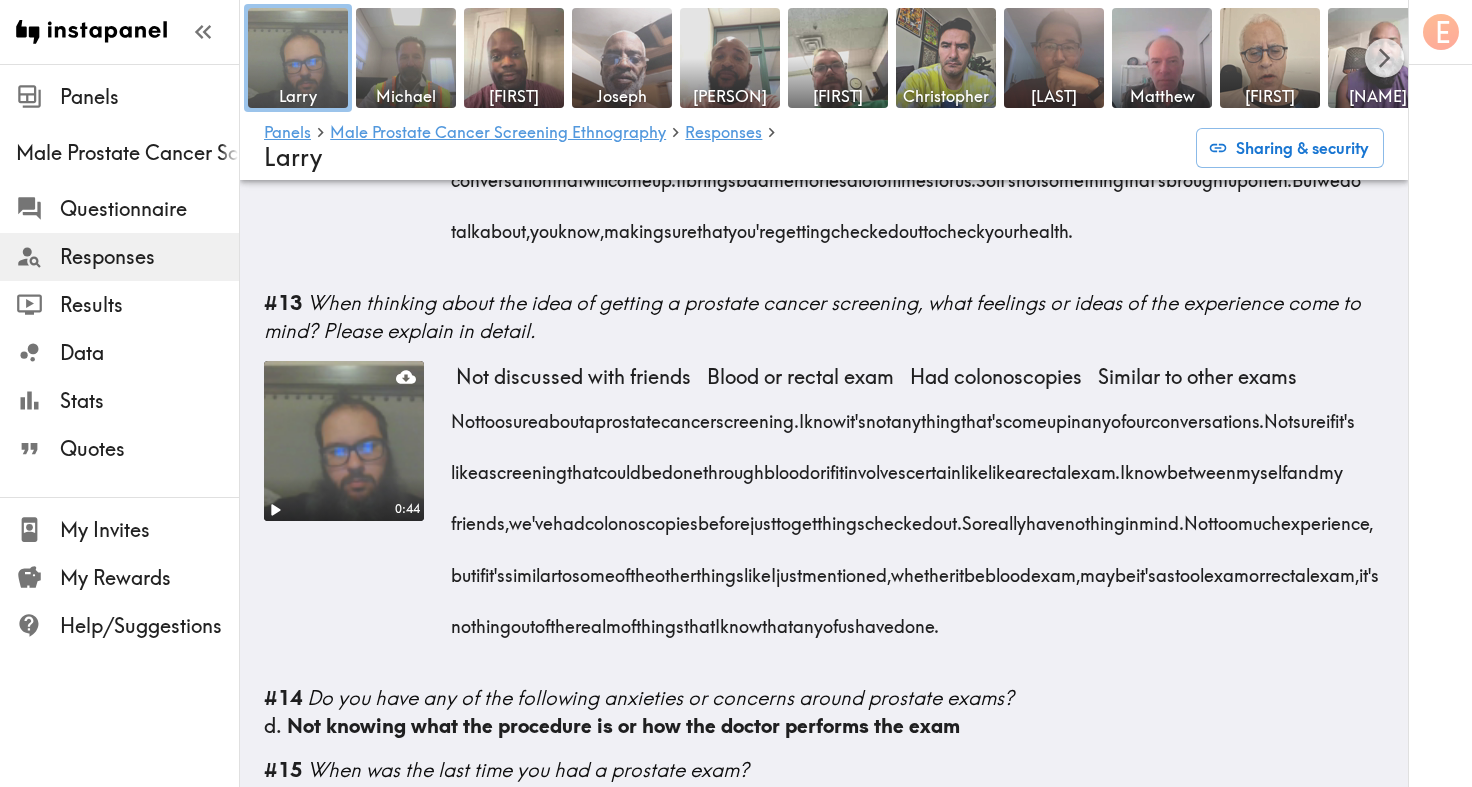 scroll, scrollTop: 3191, scrollLeft: 0, axis: vertical 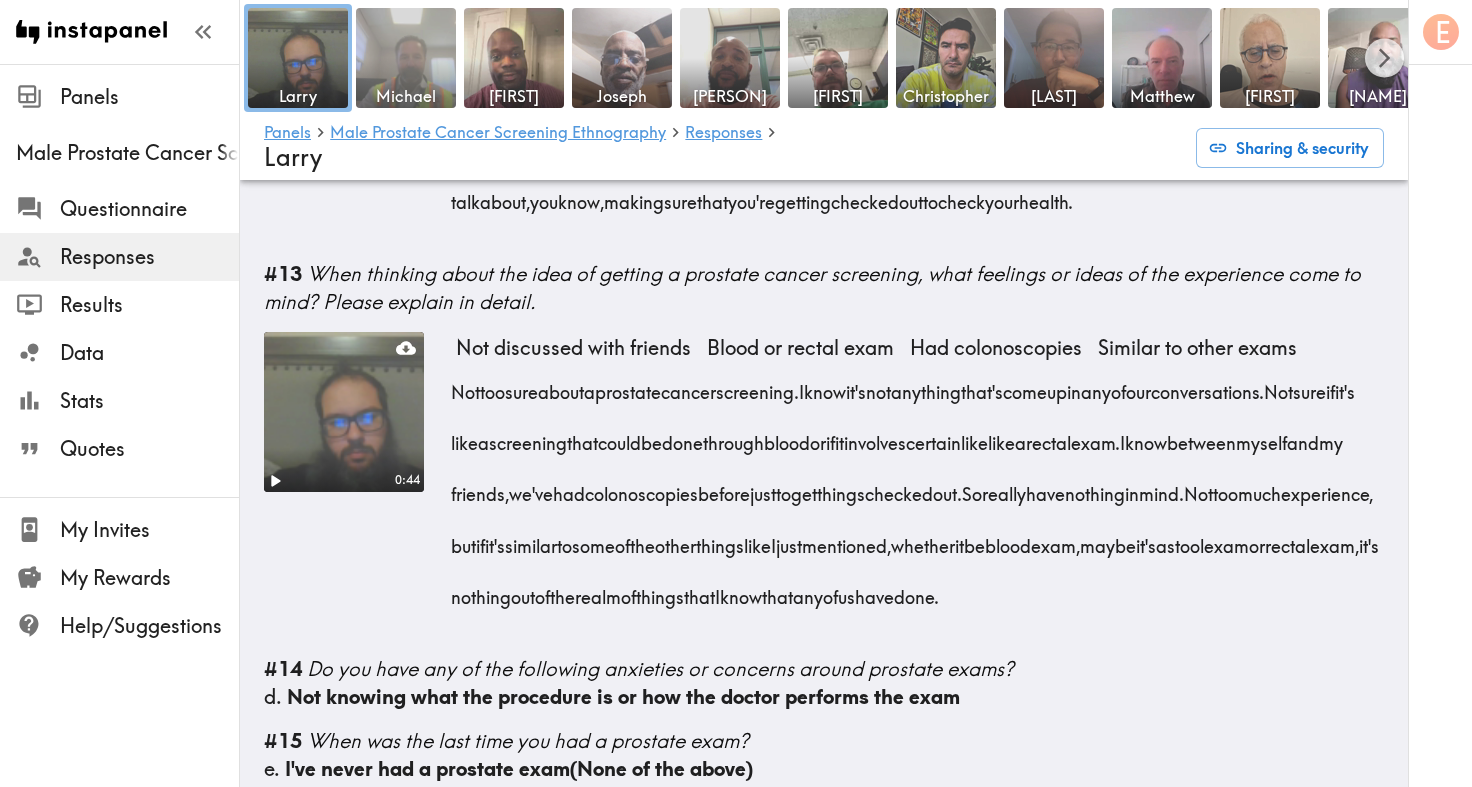 click at bounding box center [406, 58] 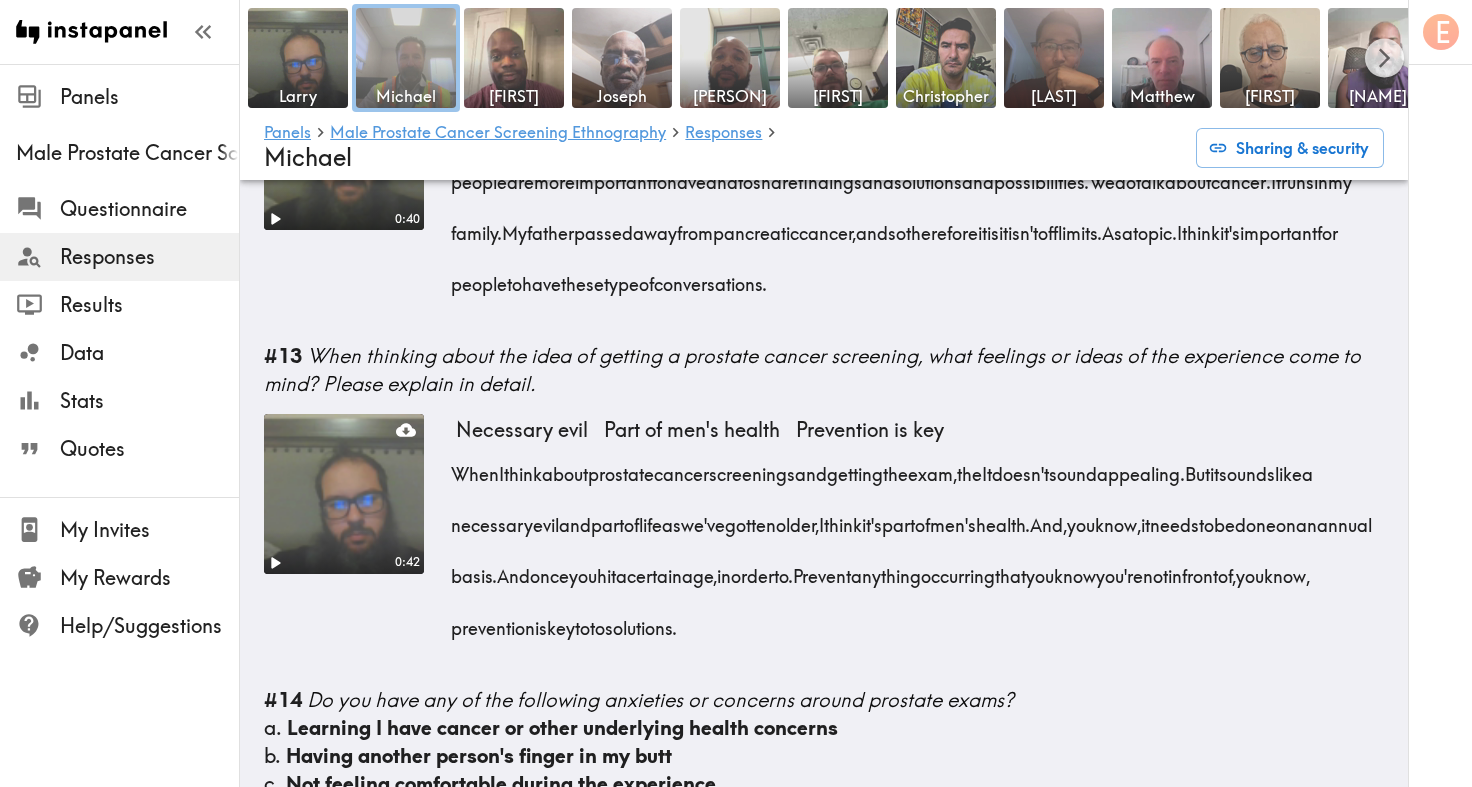 scroll, scrollTop: 2799, scrollLeft: 0, axis: vertical 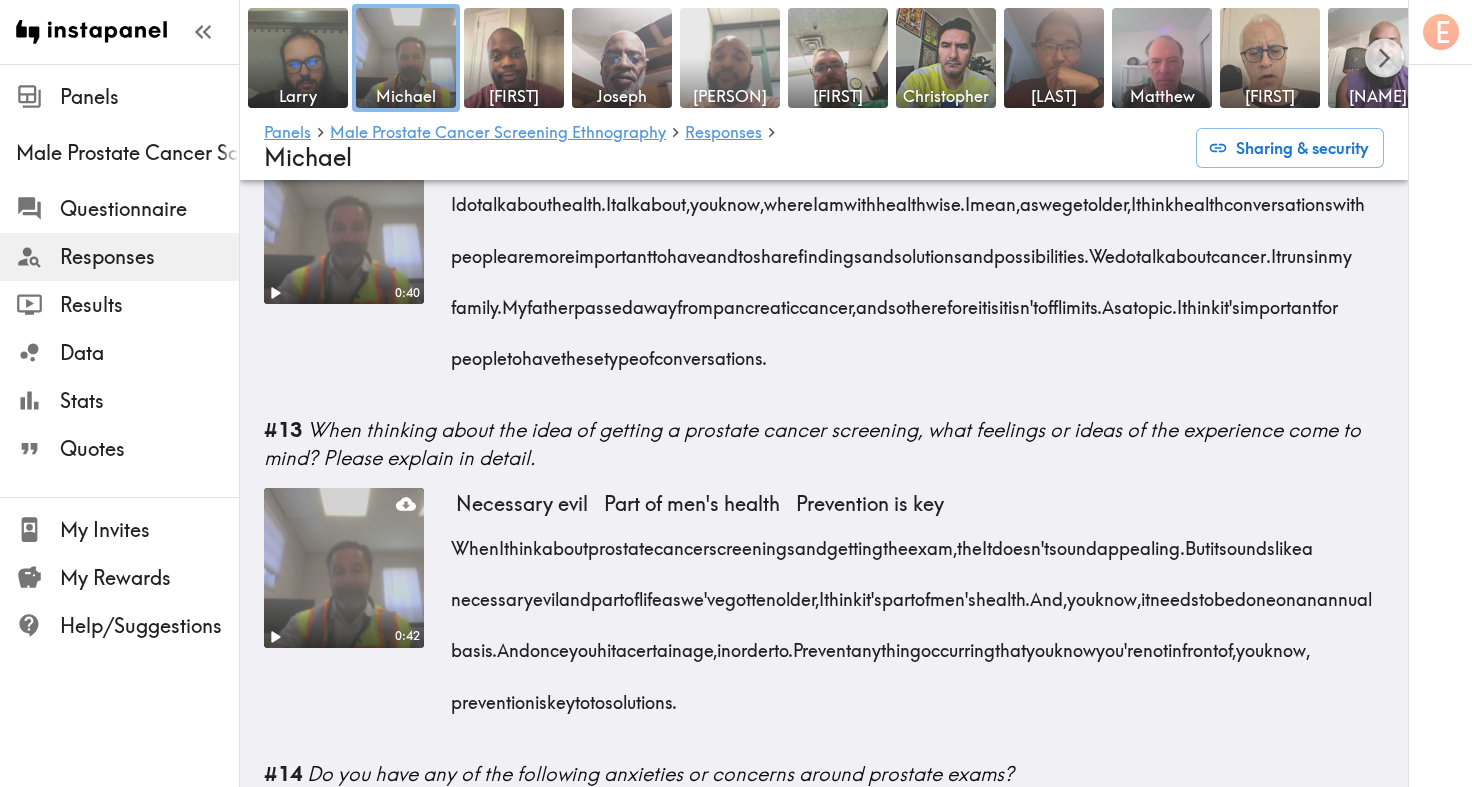click at bounding box center (730, 58) 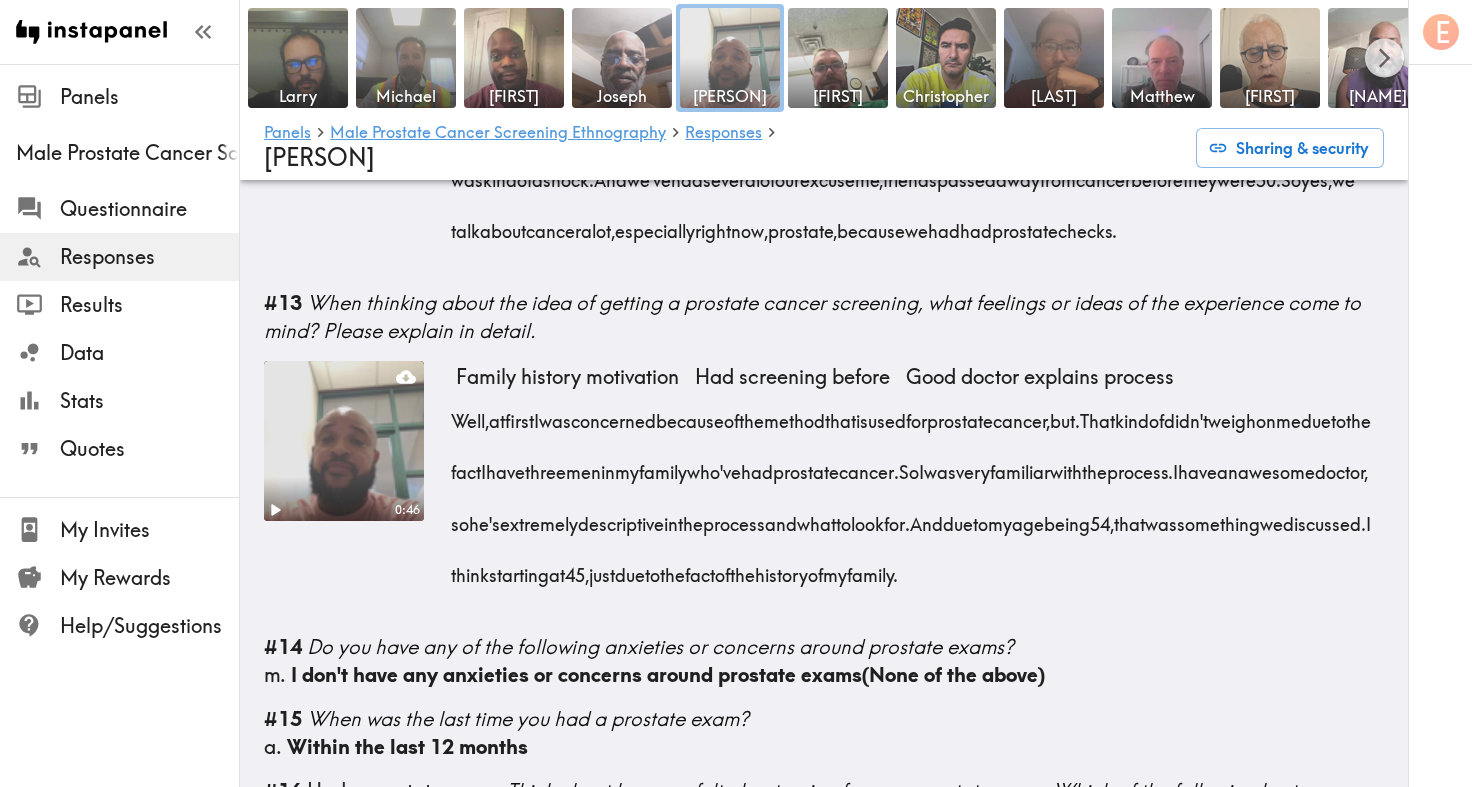 scroll, scrollTop: 3130, scrollLeft: 0, axis: vertical 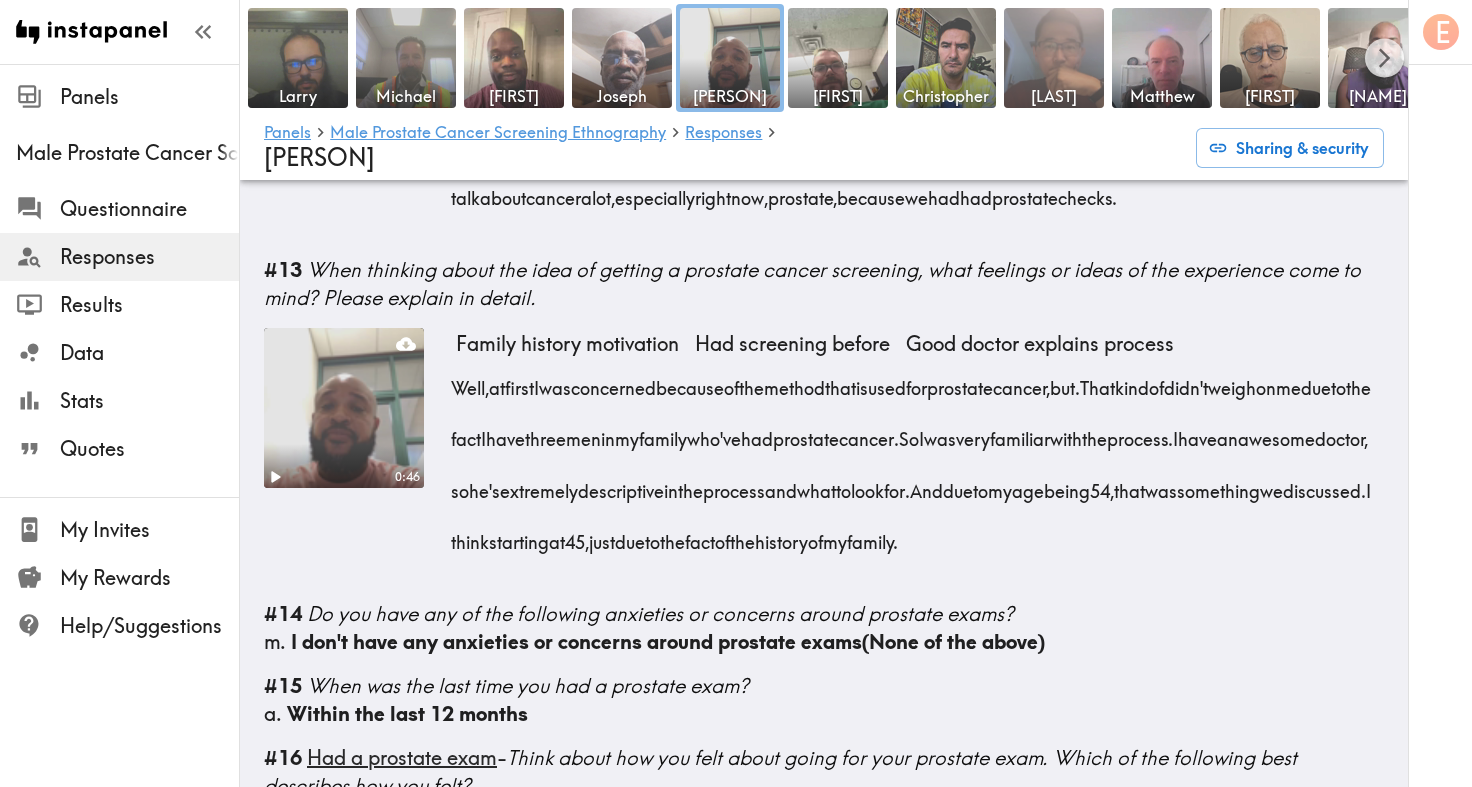 click at bounding box center [1054, 58] 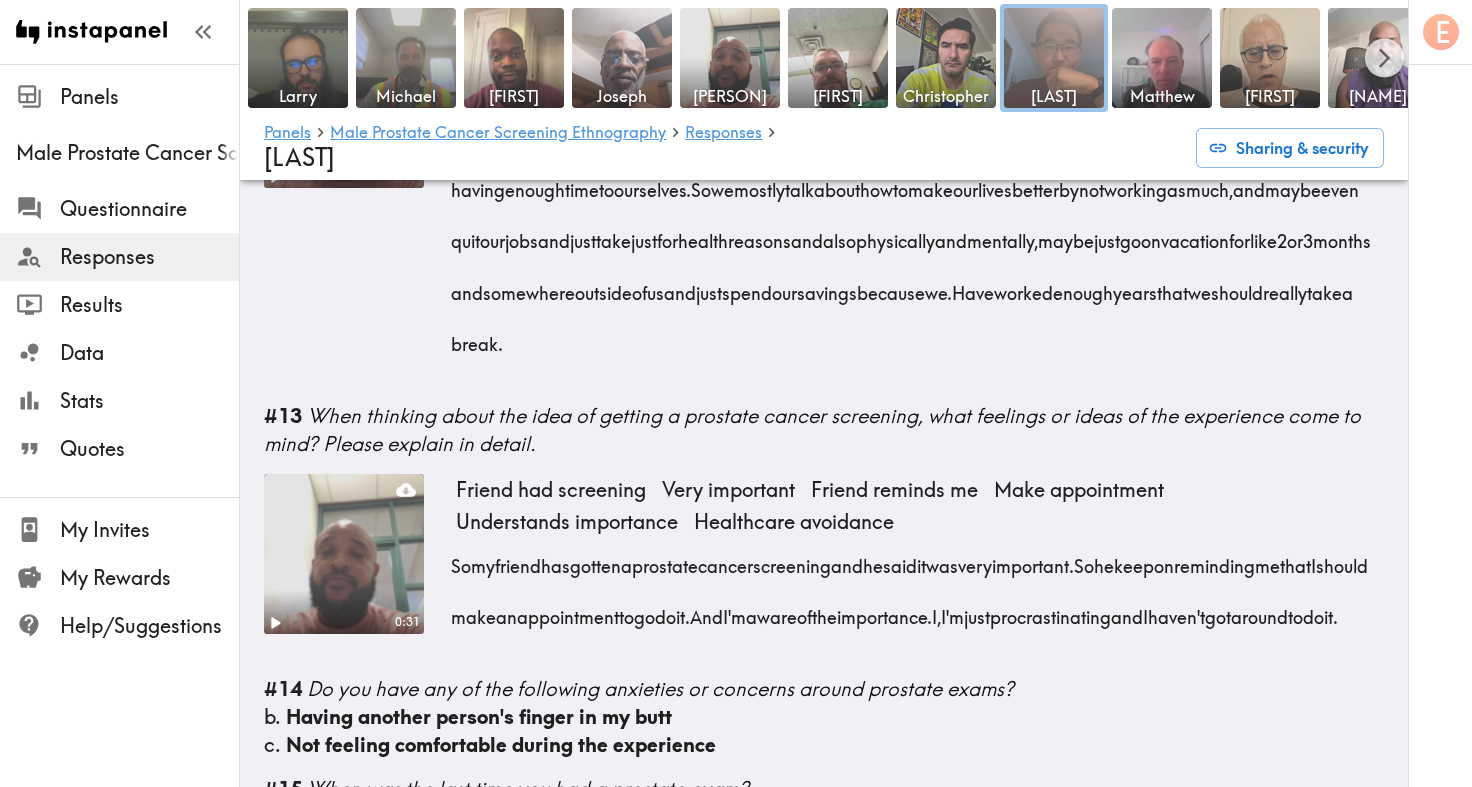 scroll, scrollTop: 2266, scrollLeft: 0, axis: vertical 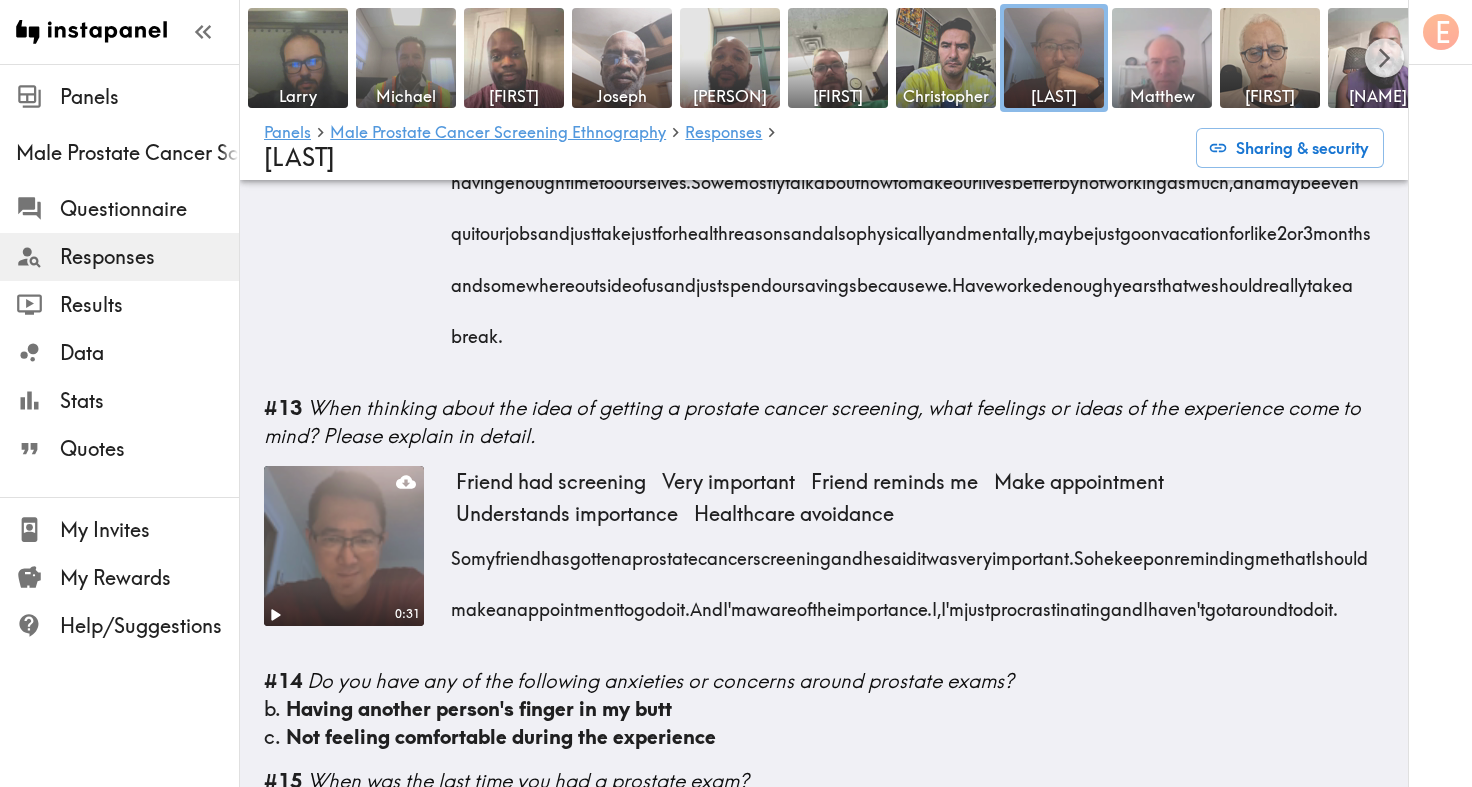 click at bounding box center (1162, 58) 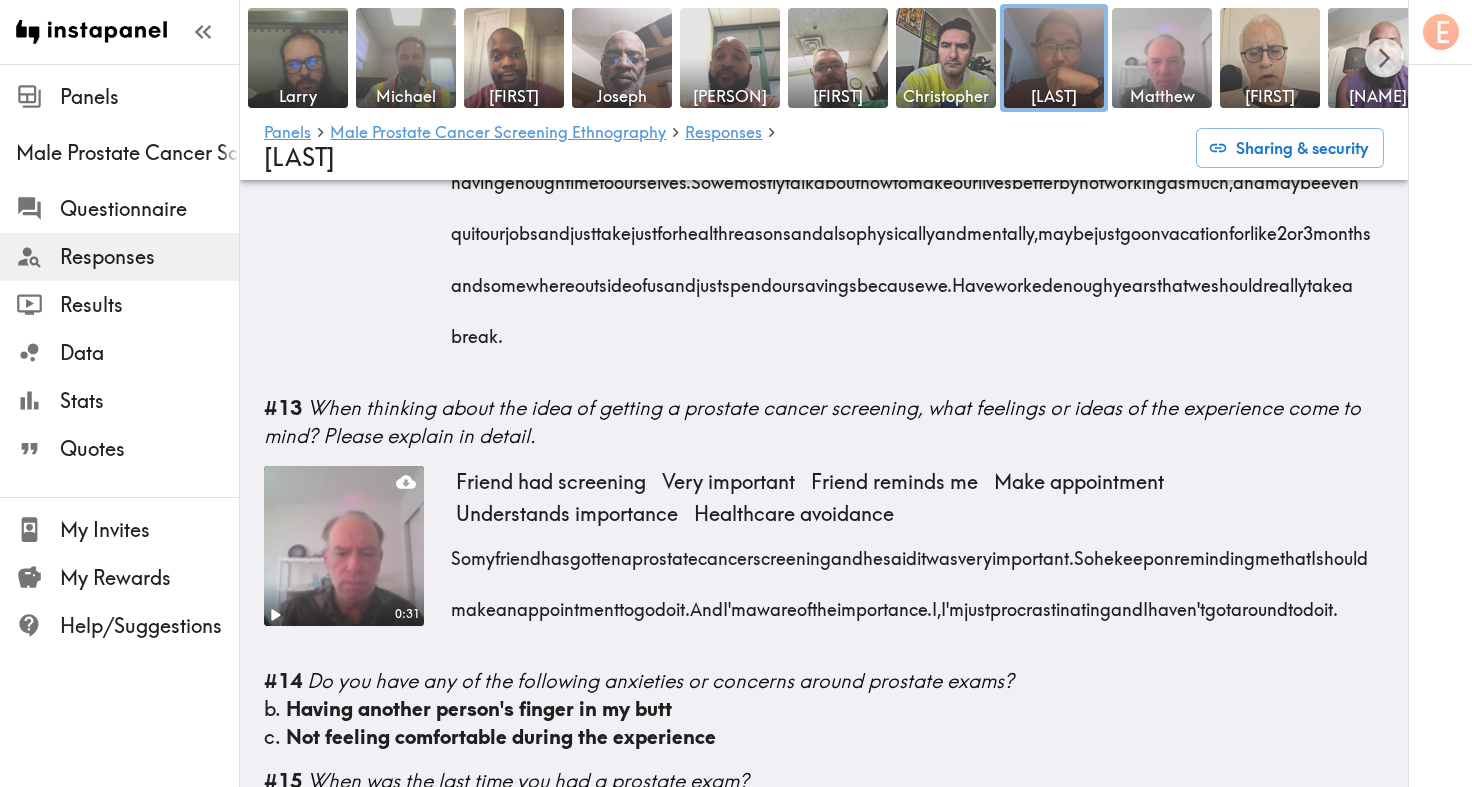 scroll, scrollTop: 2900, scrollLeft: 0, axis: vertical 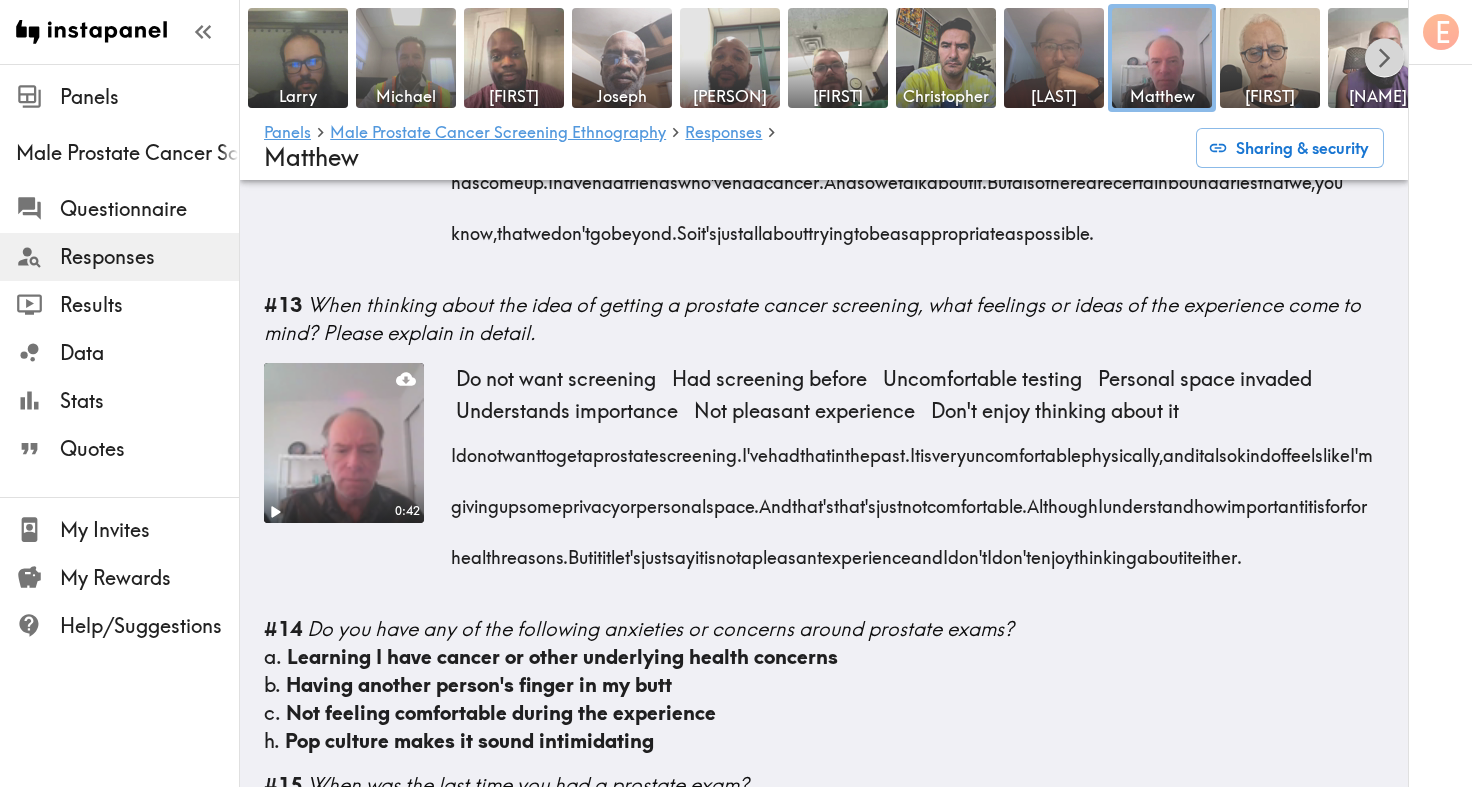 click 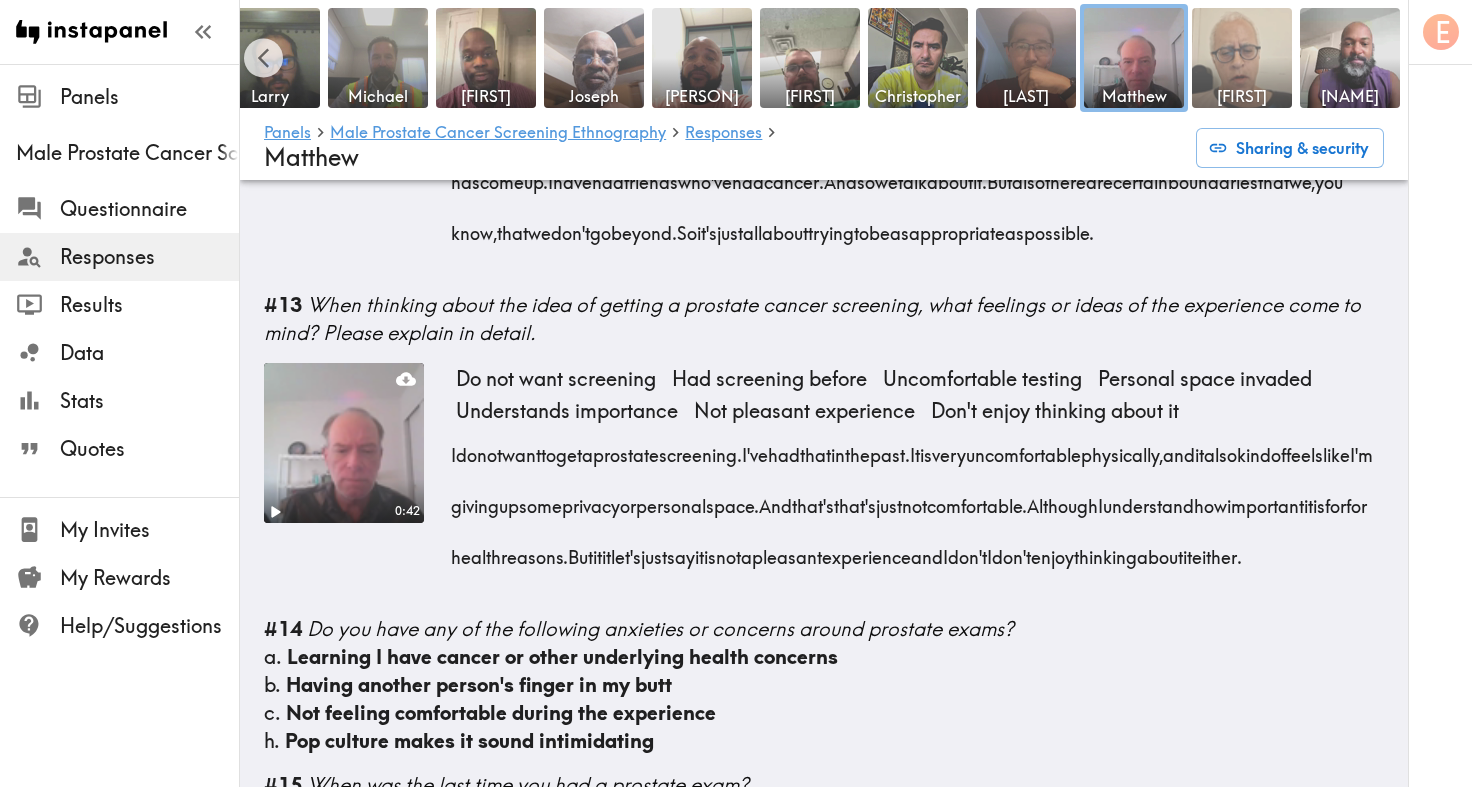 click at bounding box center [1242, 58] 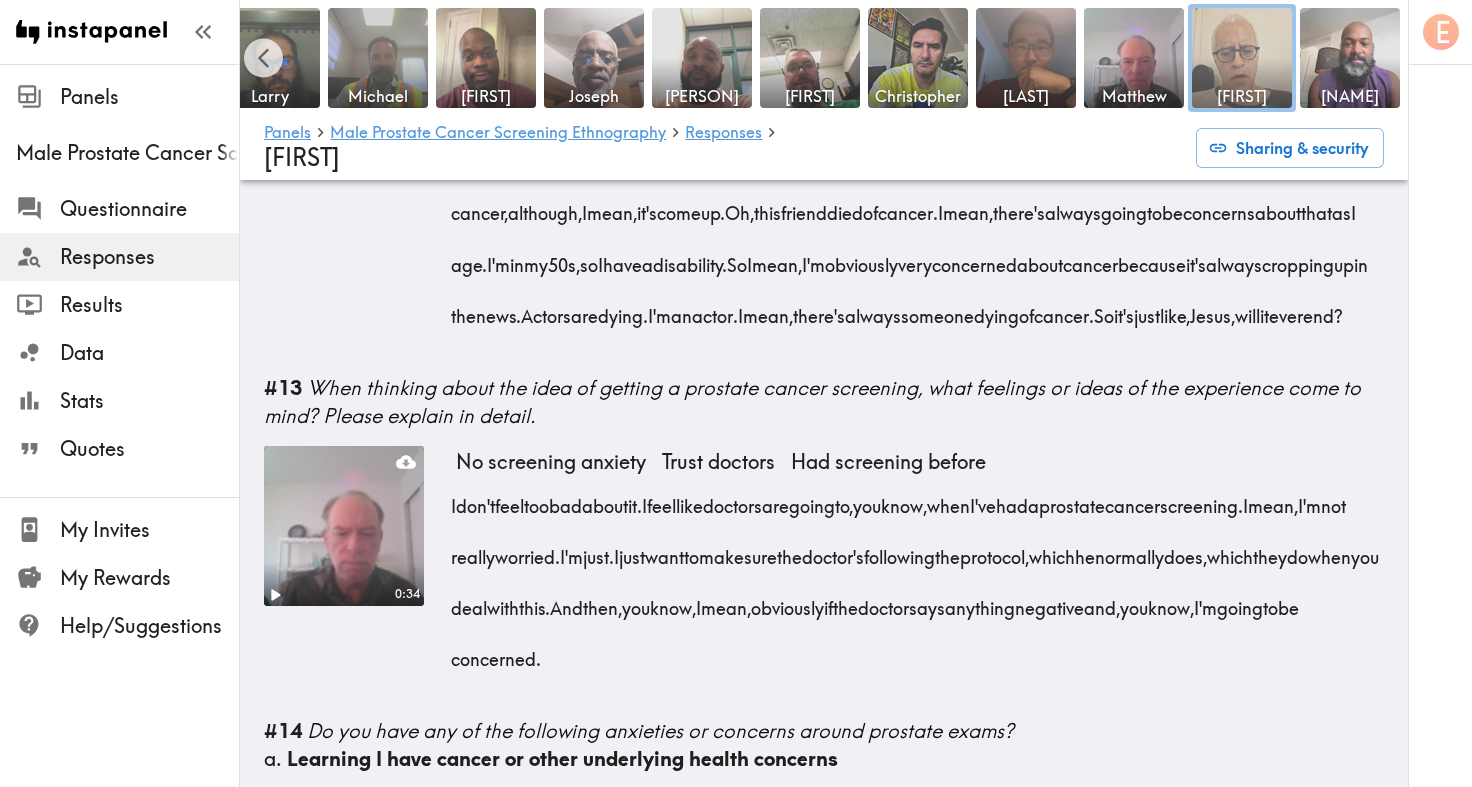 scroll, scrollTop: 2530, scrollLeft: 0, axis: vertical 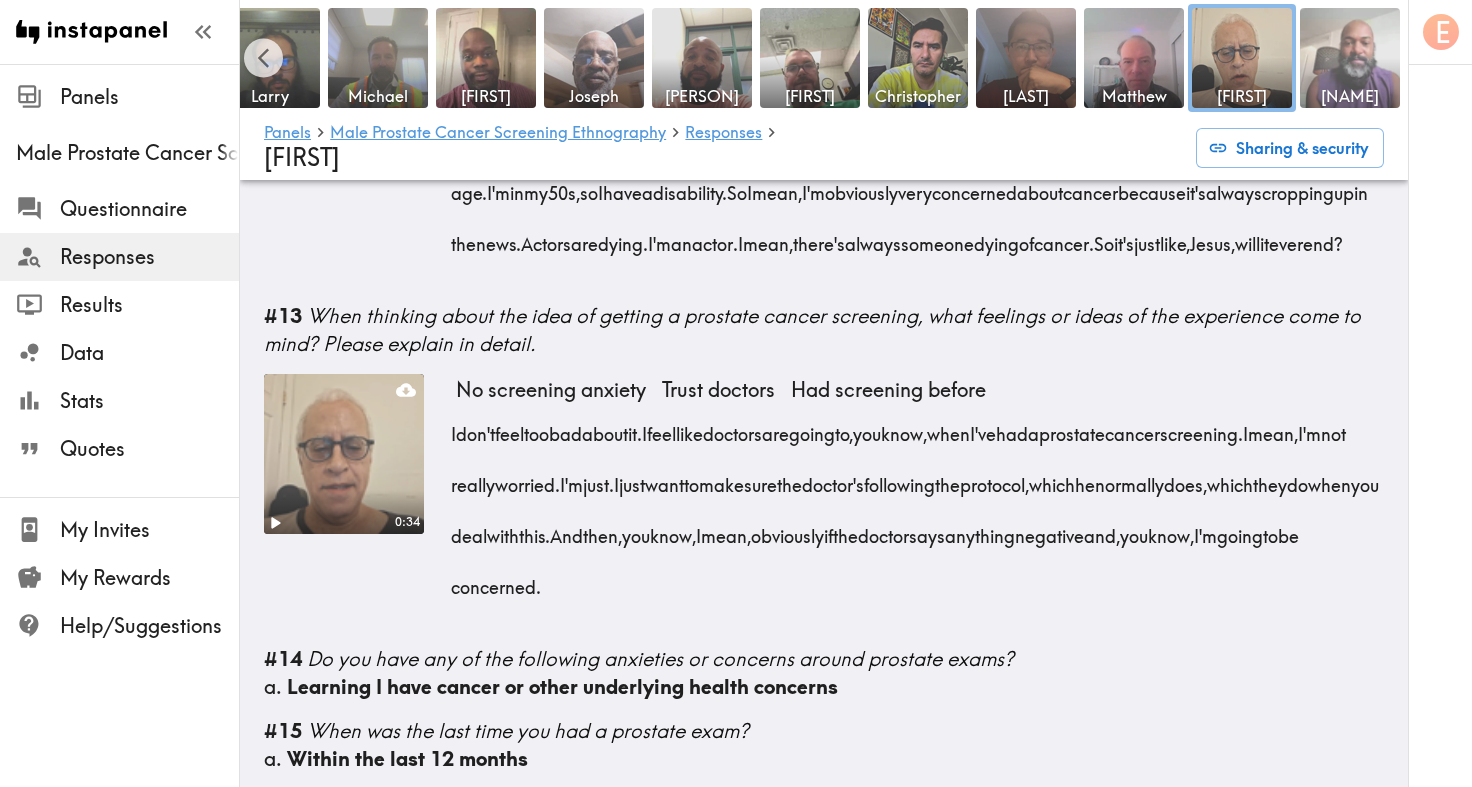 click at bounding box center (1350, 58) 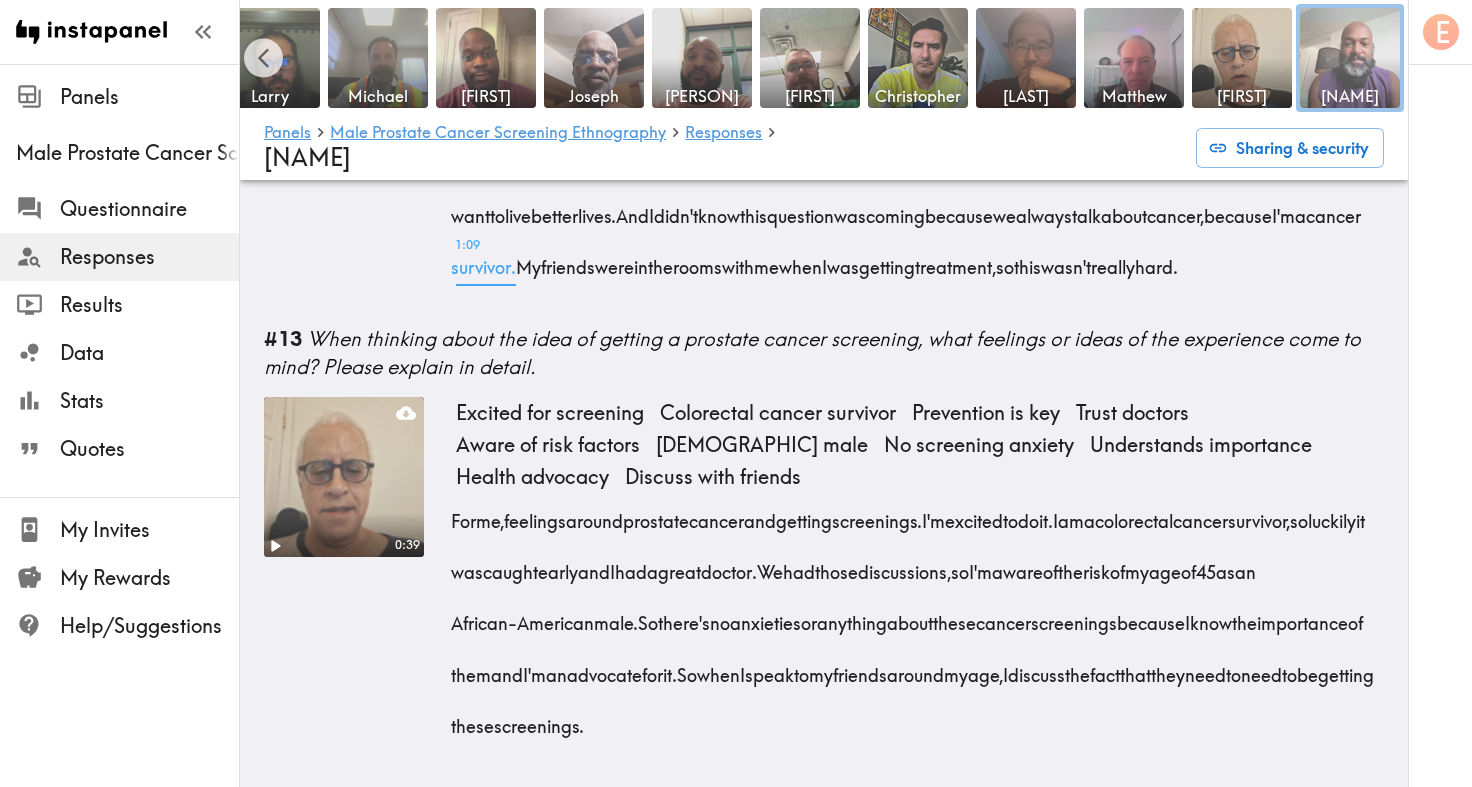 scroll, scrollTop: 2579, scrollLeft: 0, axis: vertical 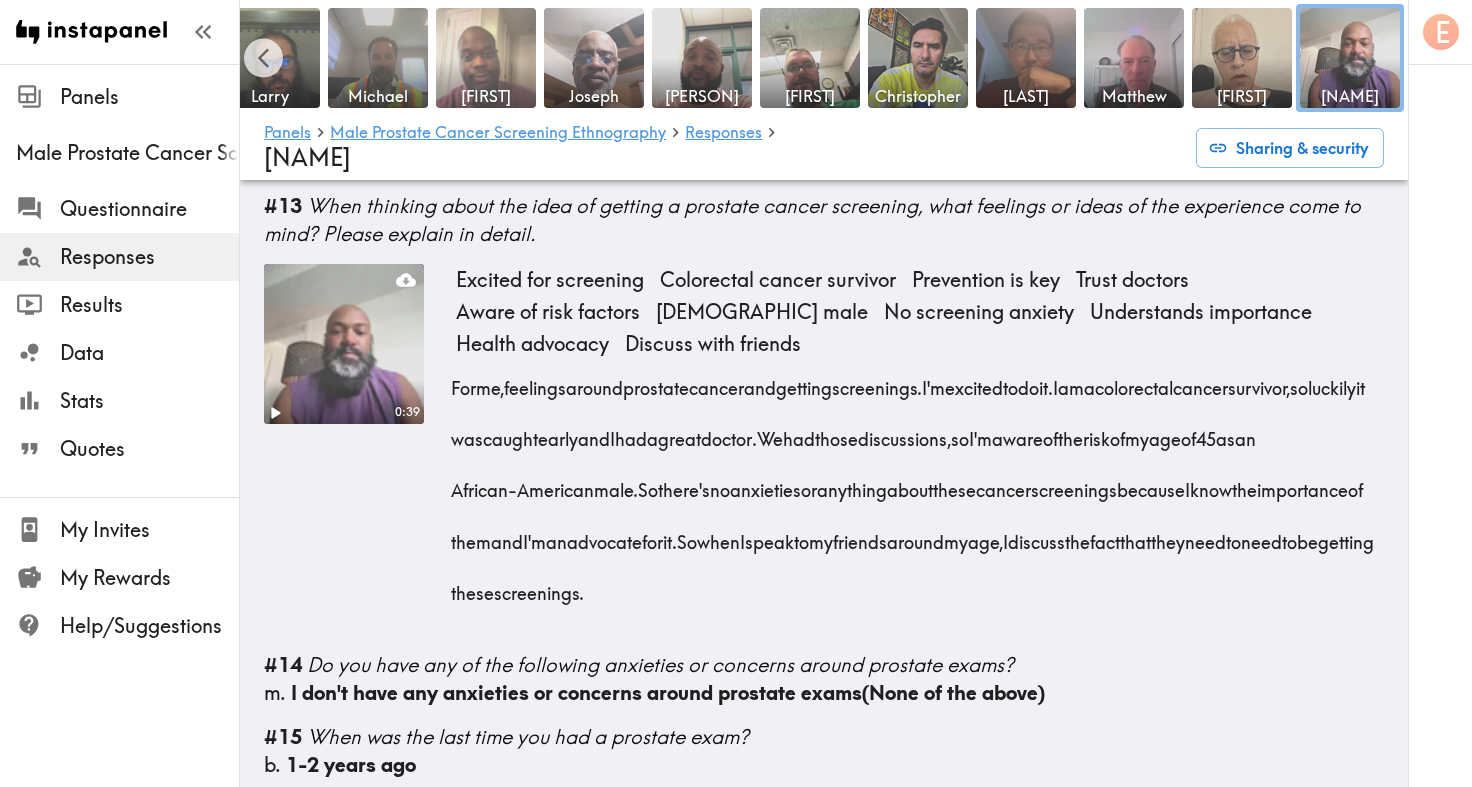 click at bounding box center [486, 58] 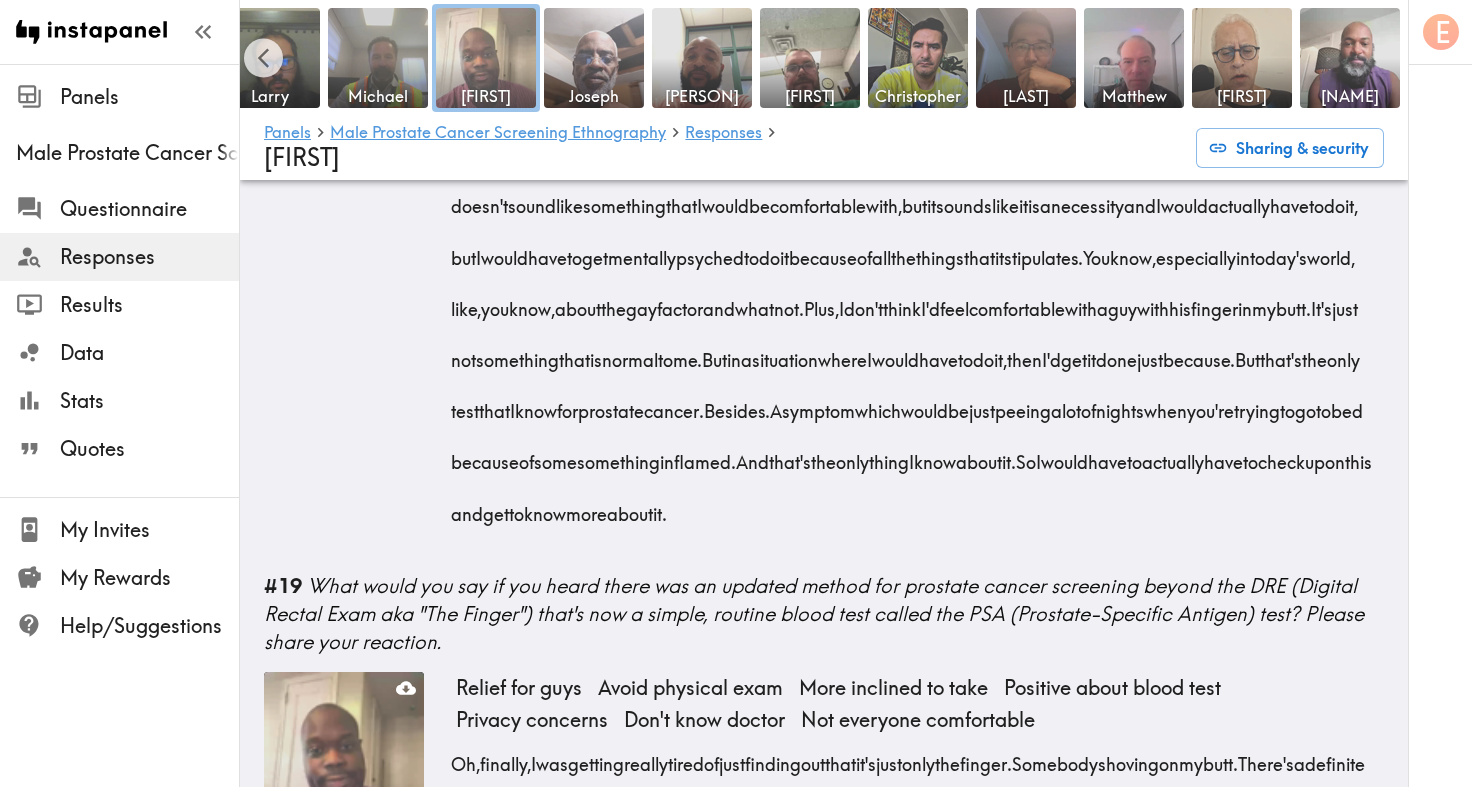 scroll, scrollTop: 4990, scrollLeft: 0, axis: vertical 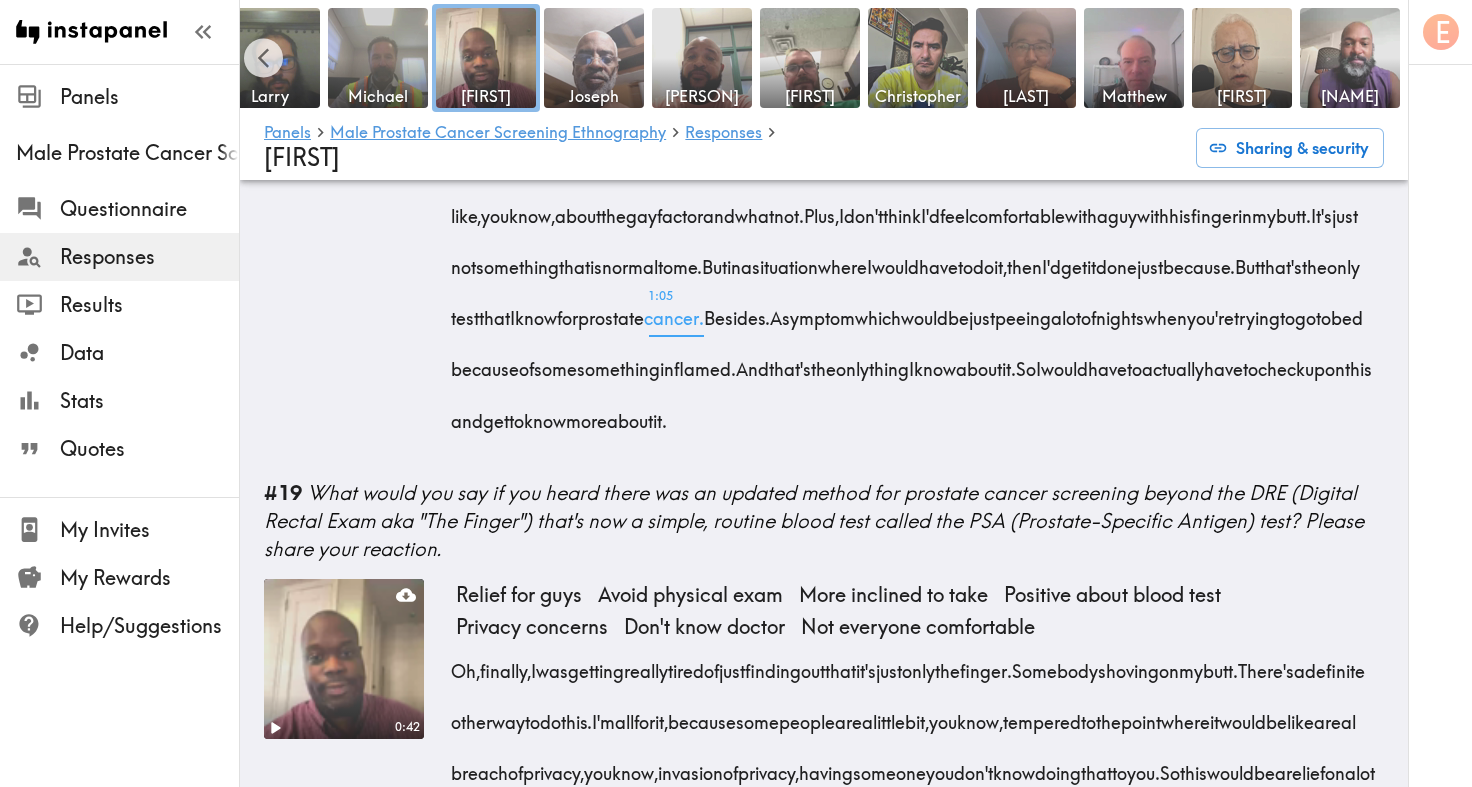 drag, startPoint x: 442, startPoint y: 475, endPoint x: 611, endPoint y: 589, distance: 203.85535 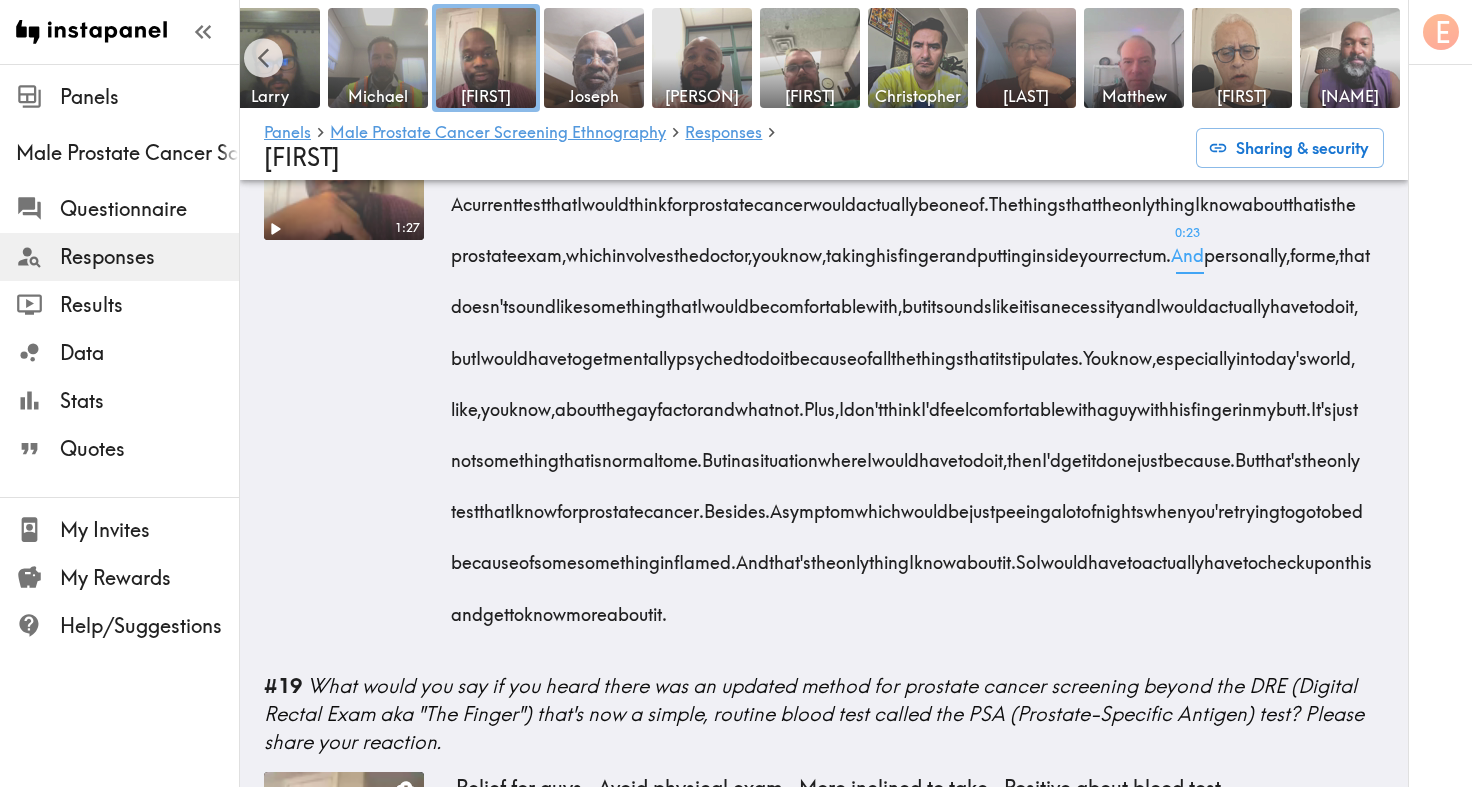 scroll, scrollTop: 4798, scrollLeft: 0, axis: vertical 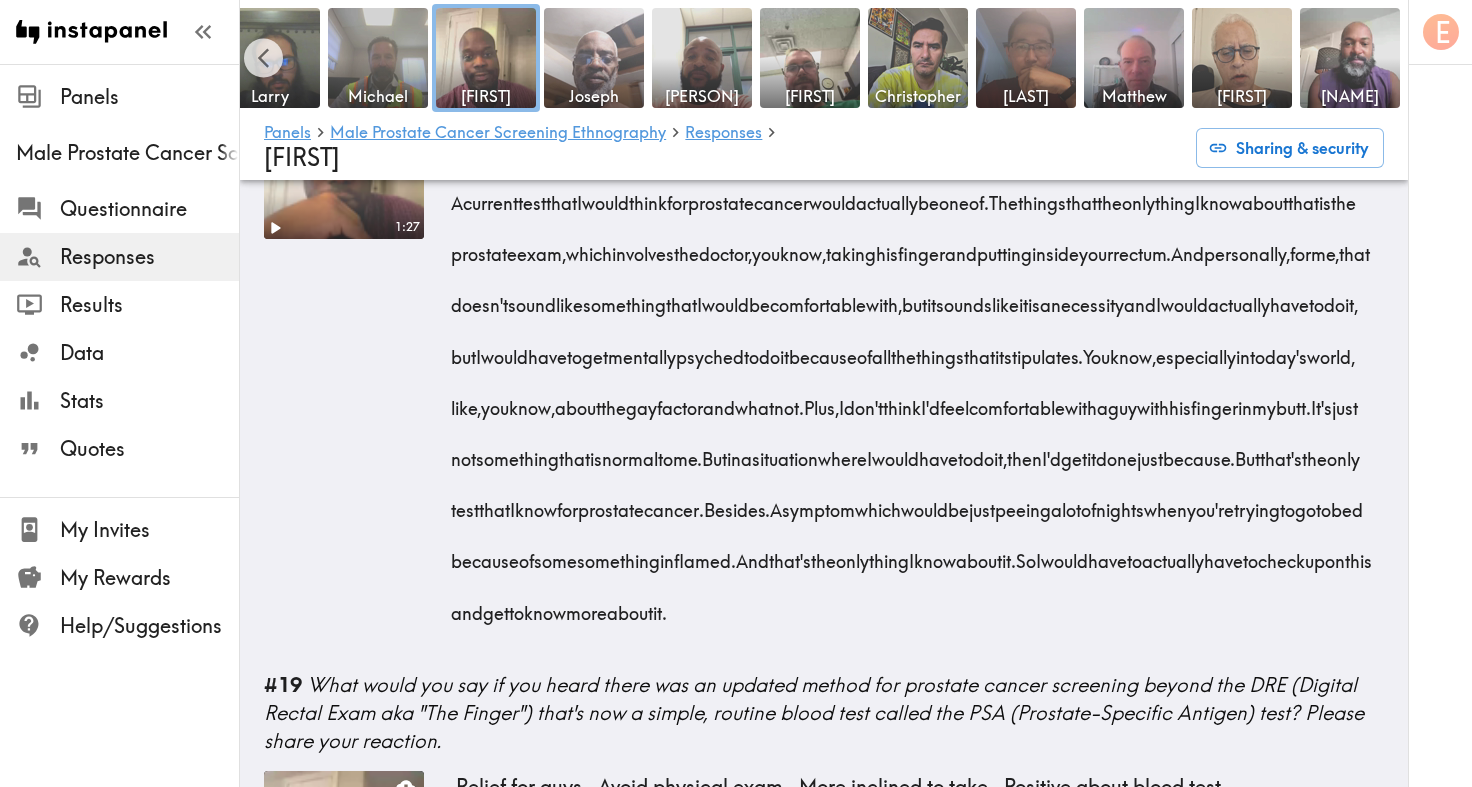click at bounding box center [344, 159] 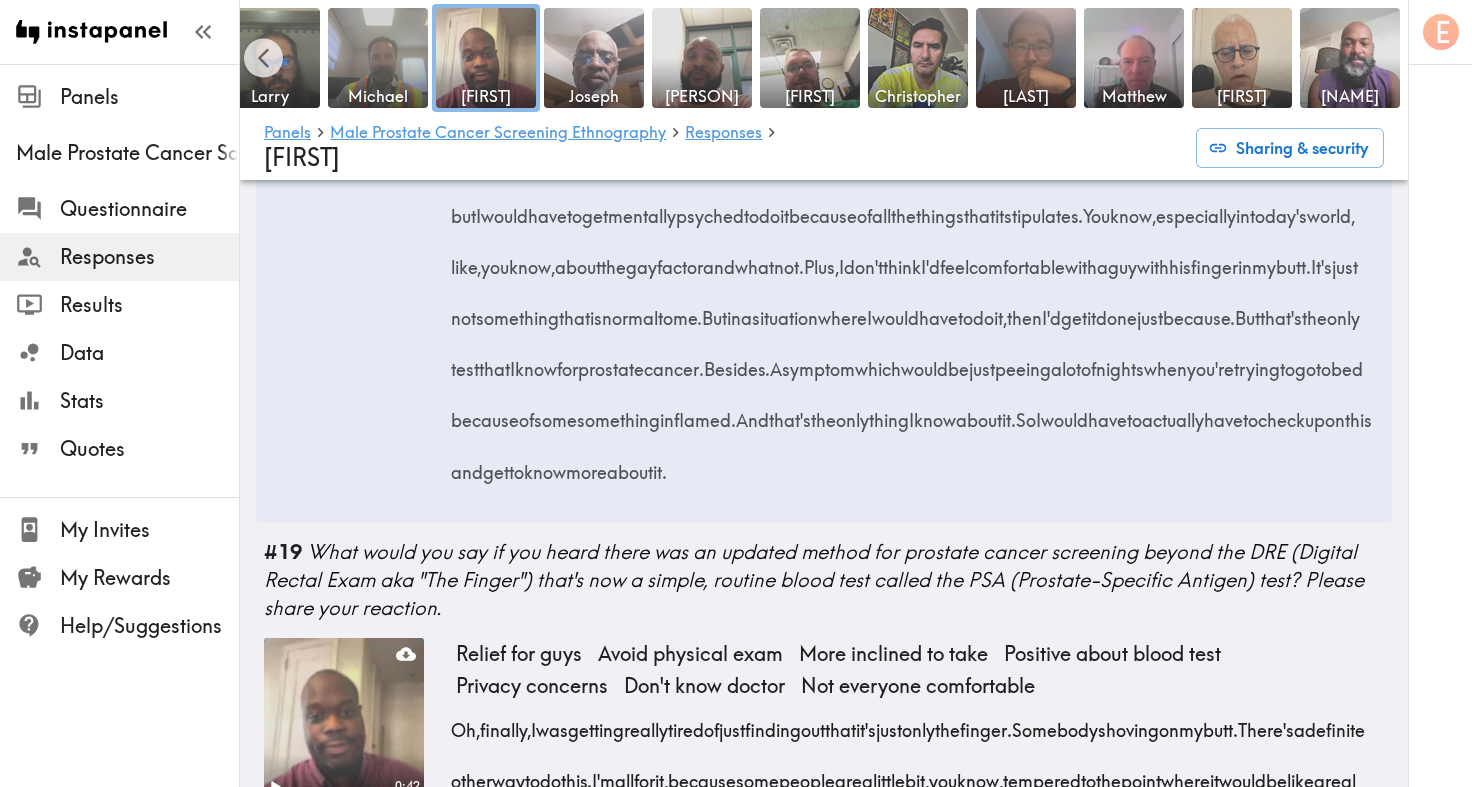 scroll, scrollTop: 4873, scrollLeft: 0, axis: vertical 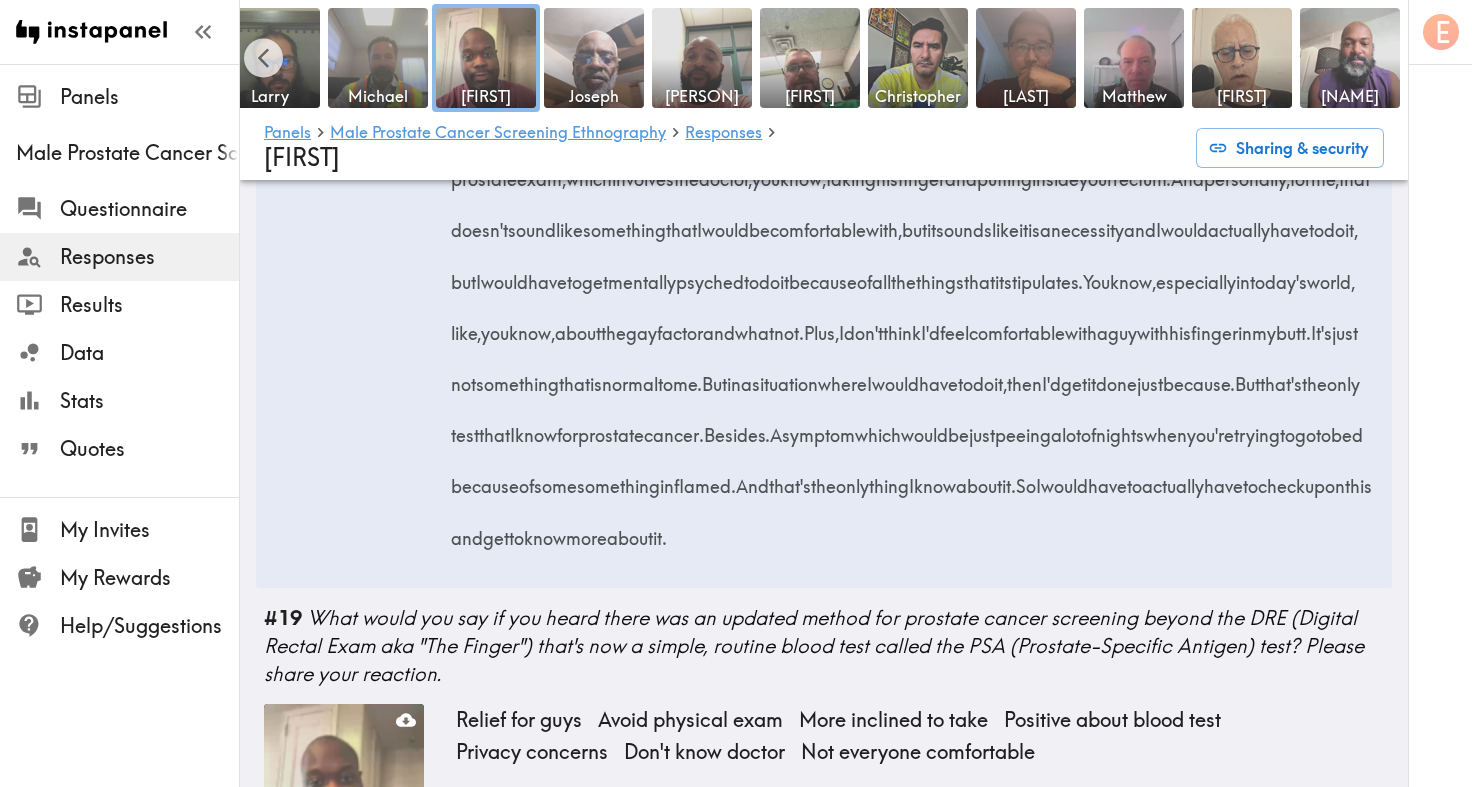 click at bounding box center (344, 84) 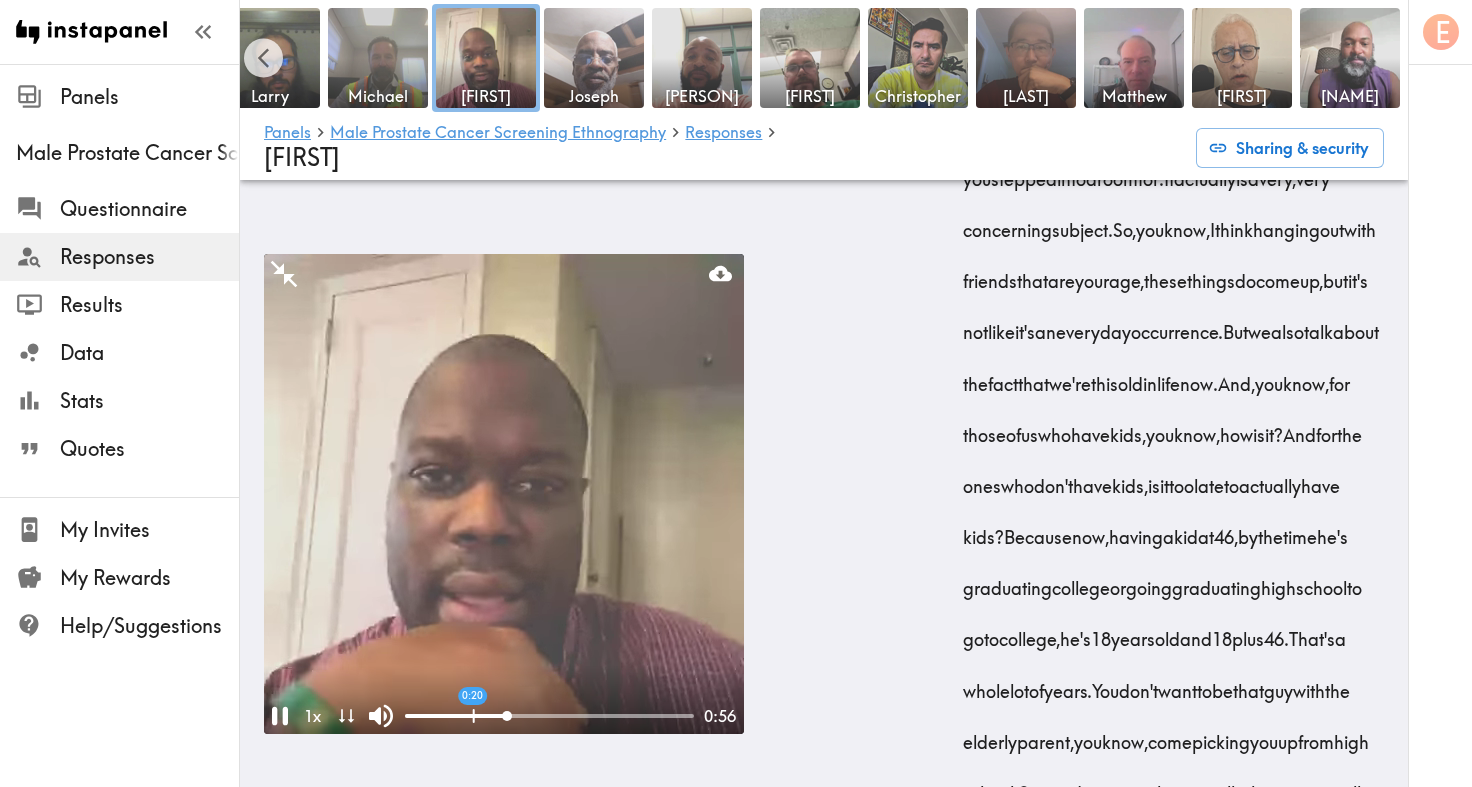 click at bounding box center [456, 716] 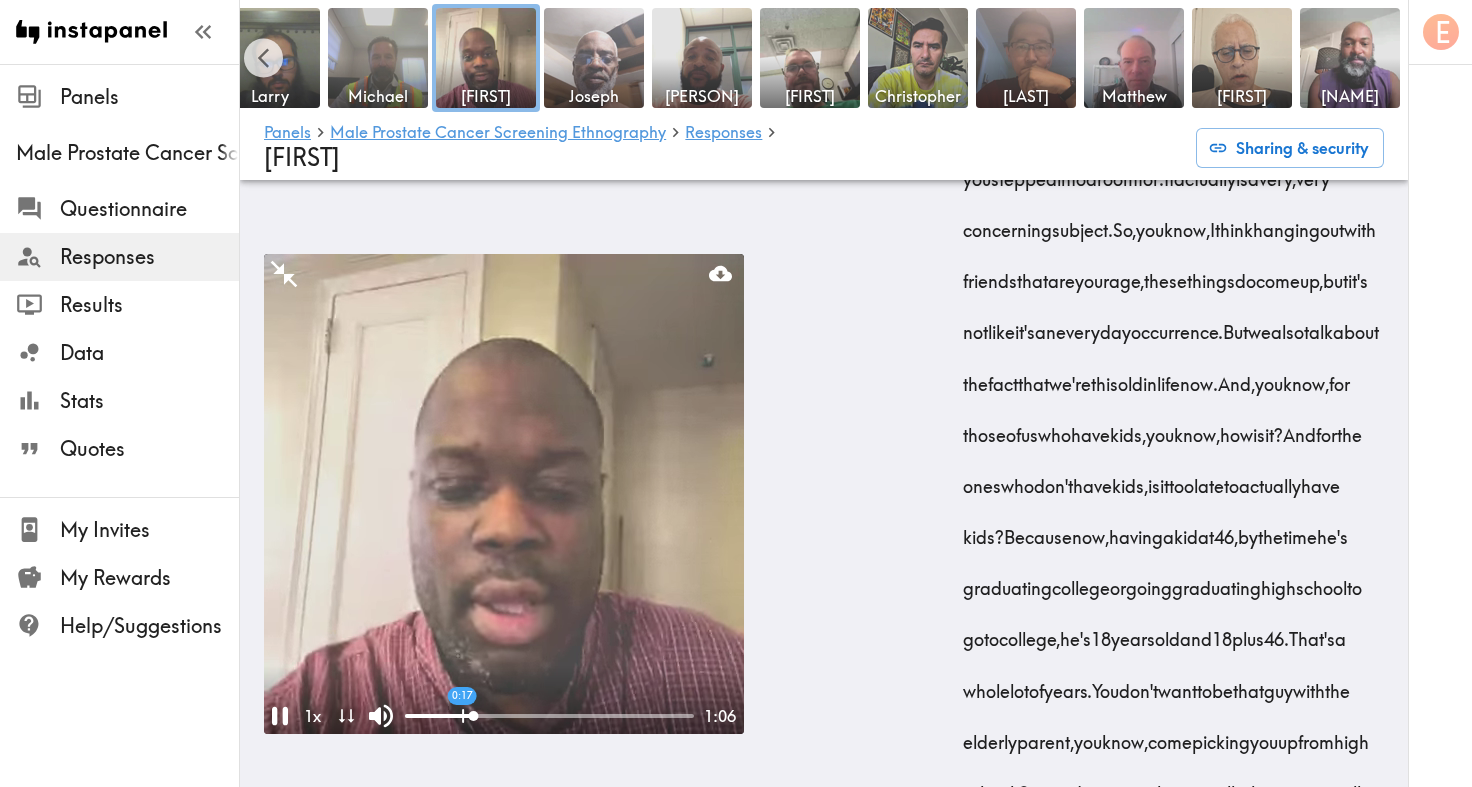click at bounding box center (439, 716) 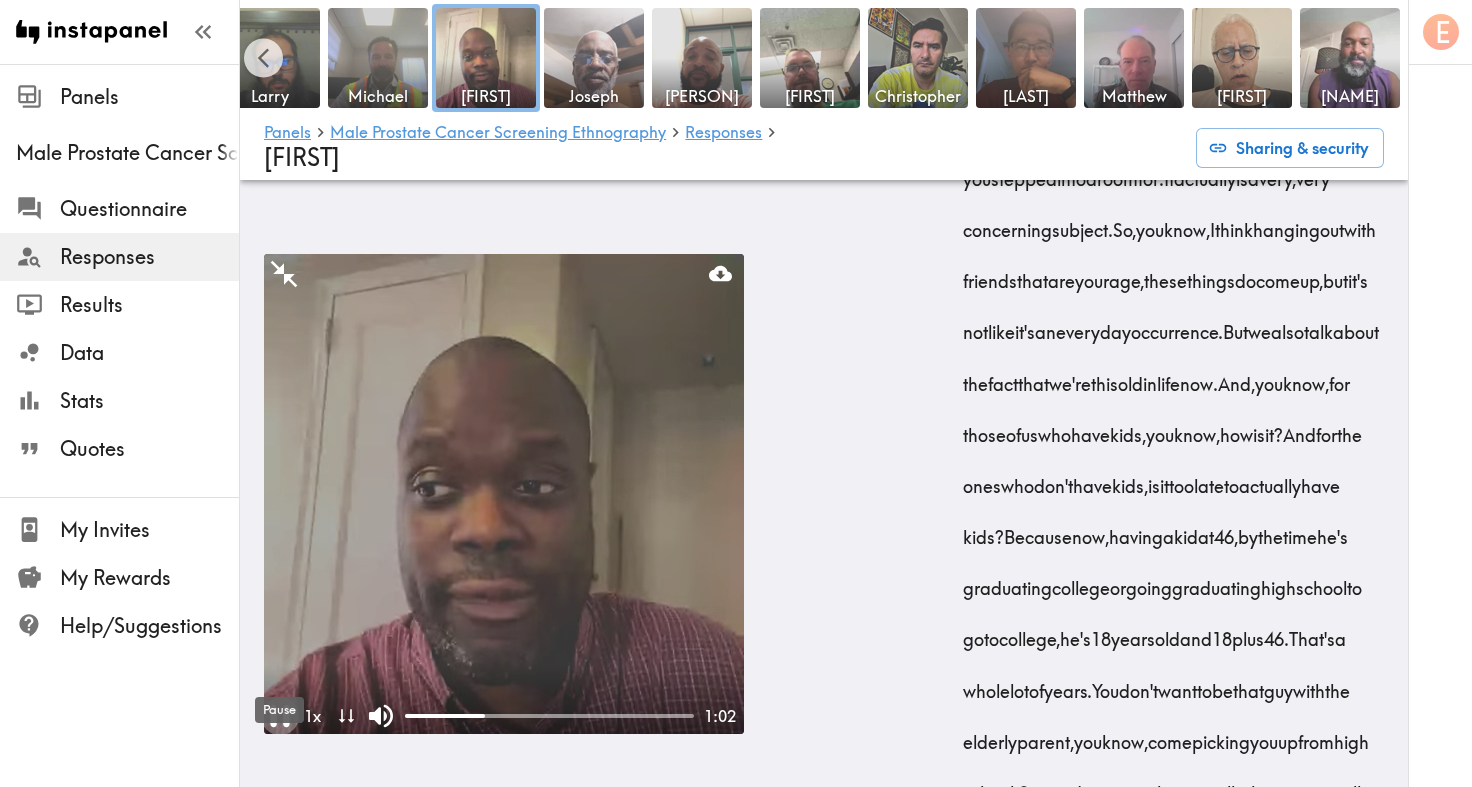 click 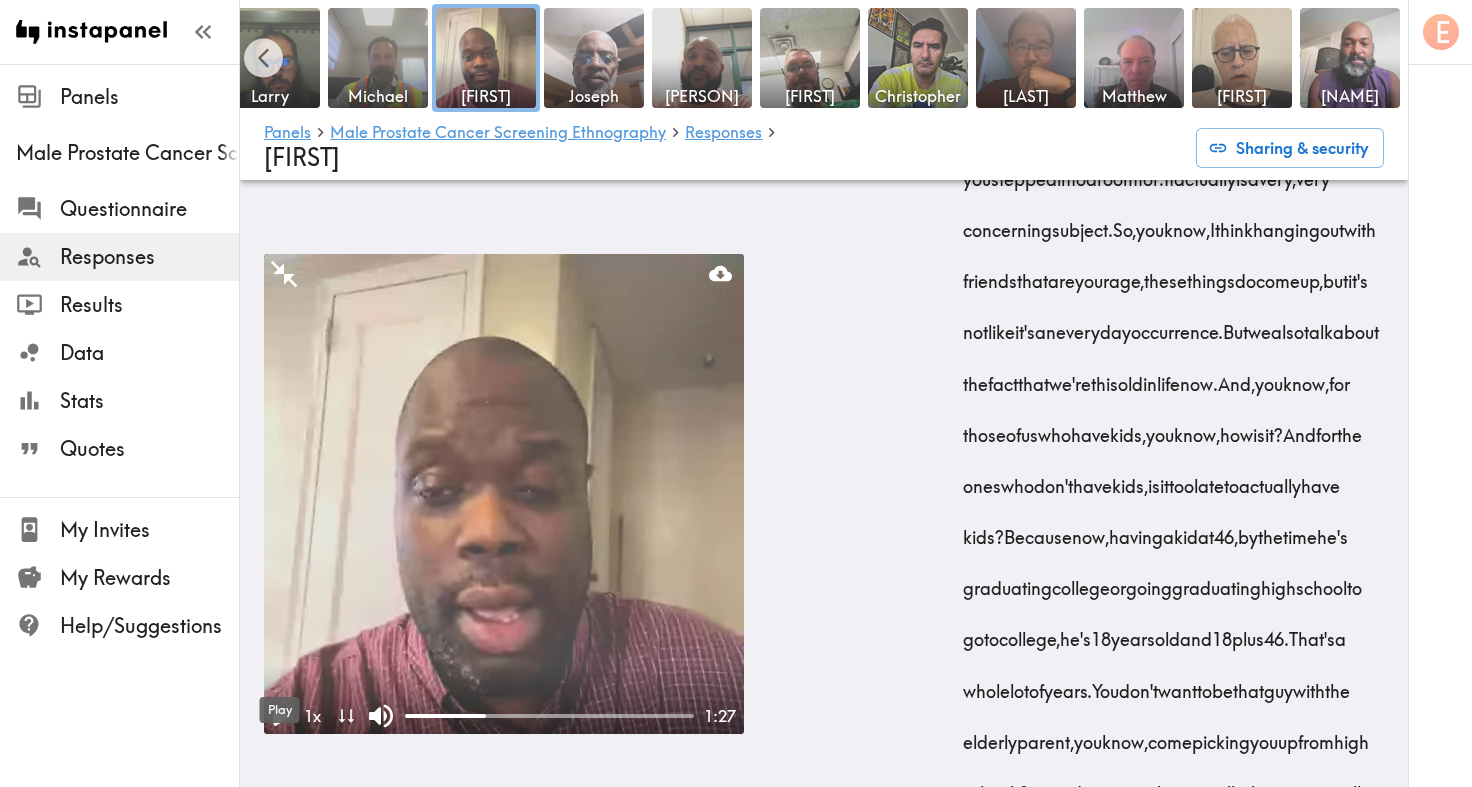 click 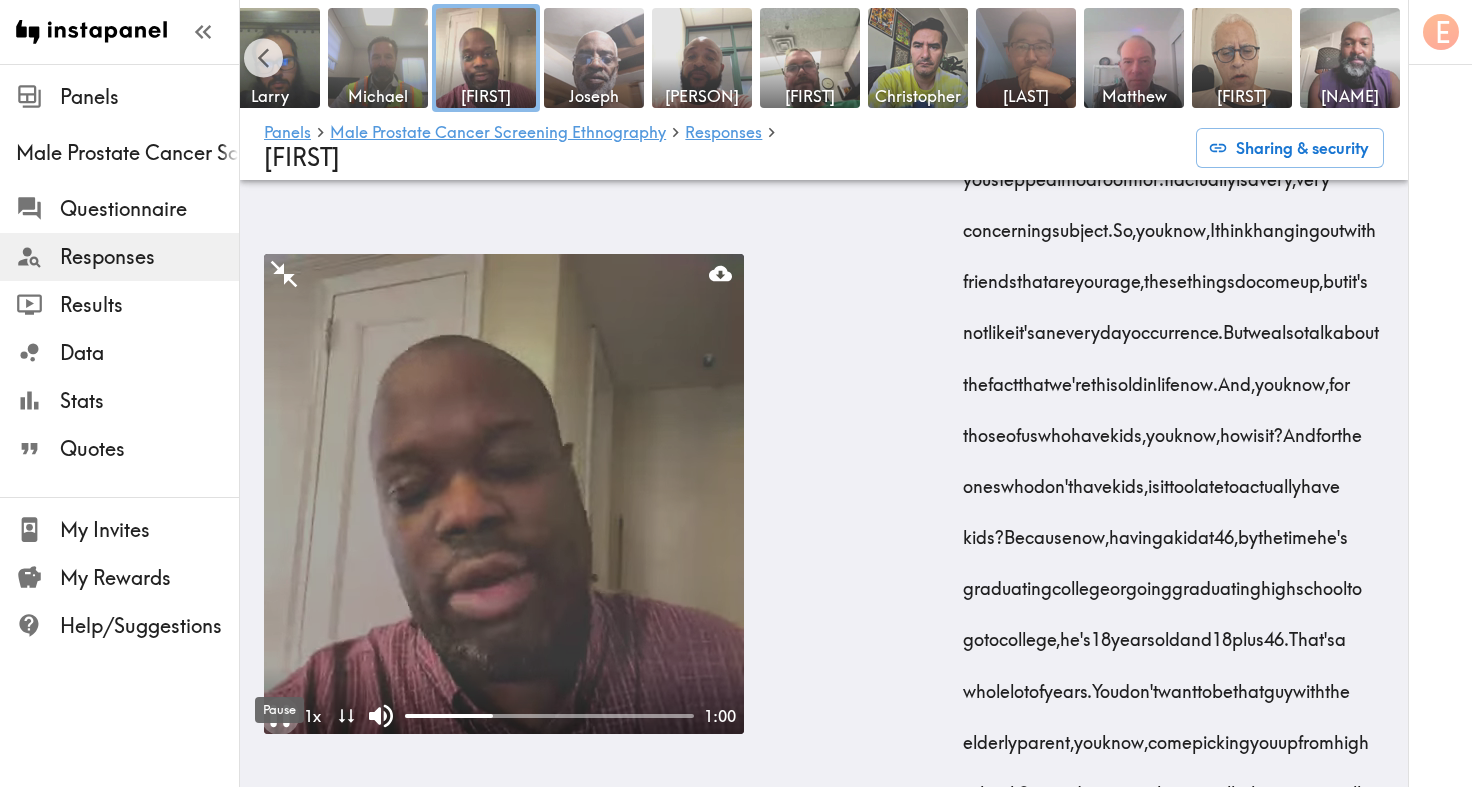 click 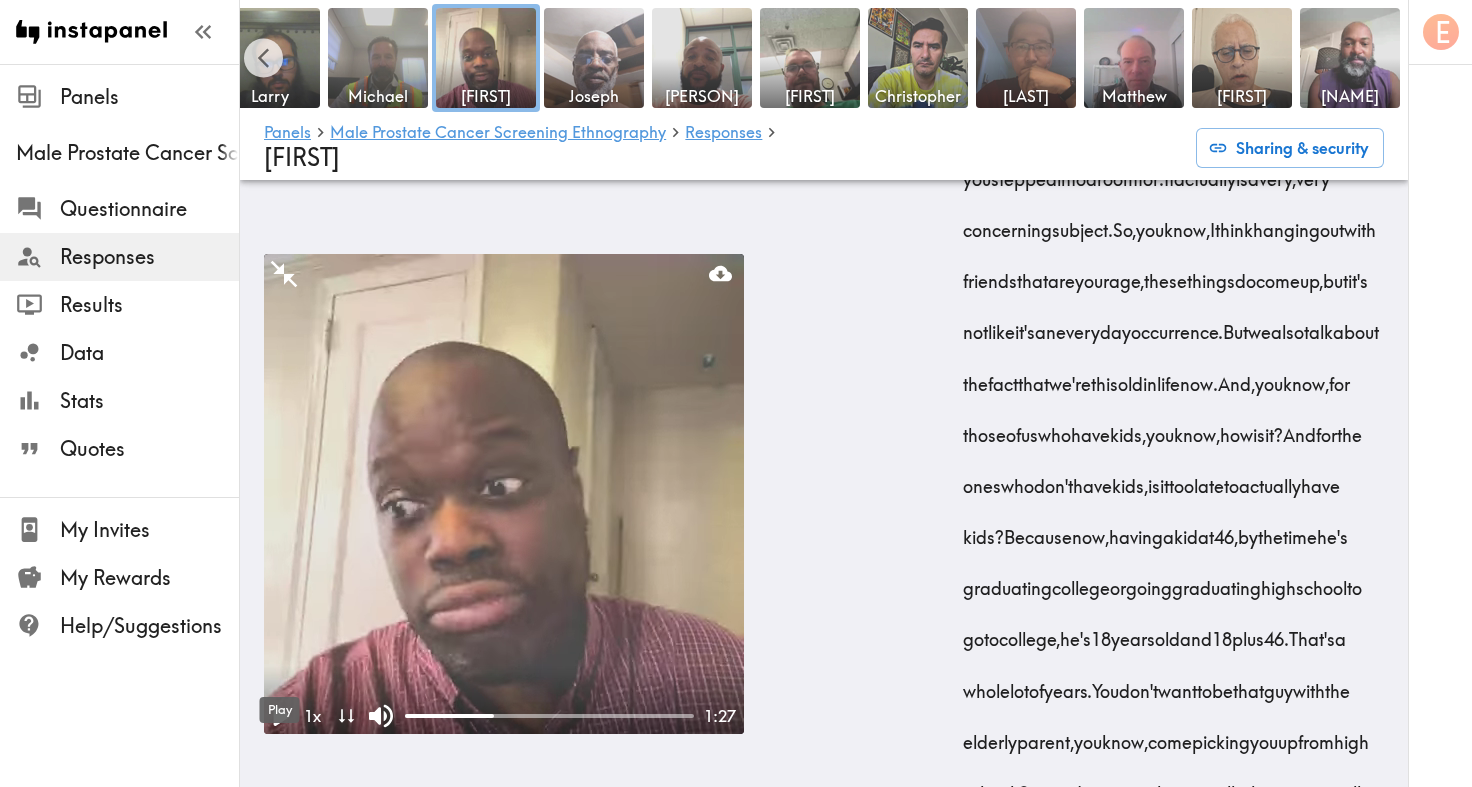 click 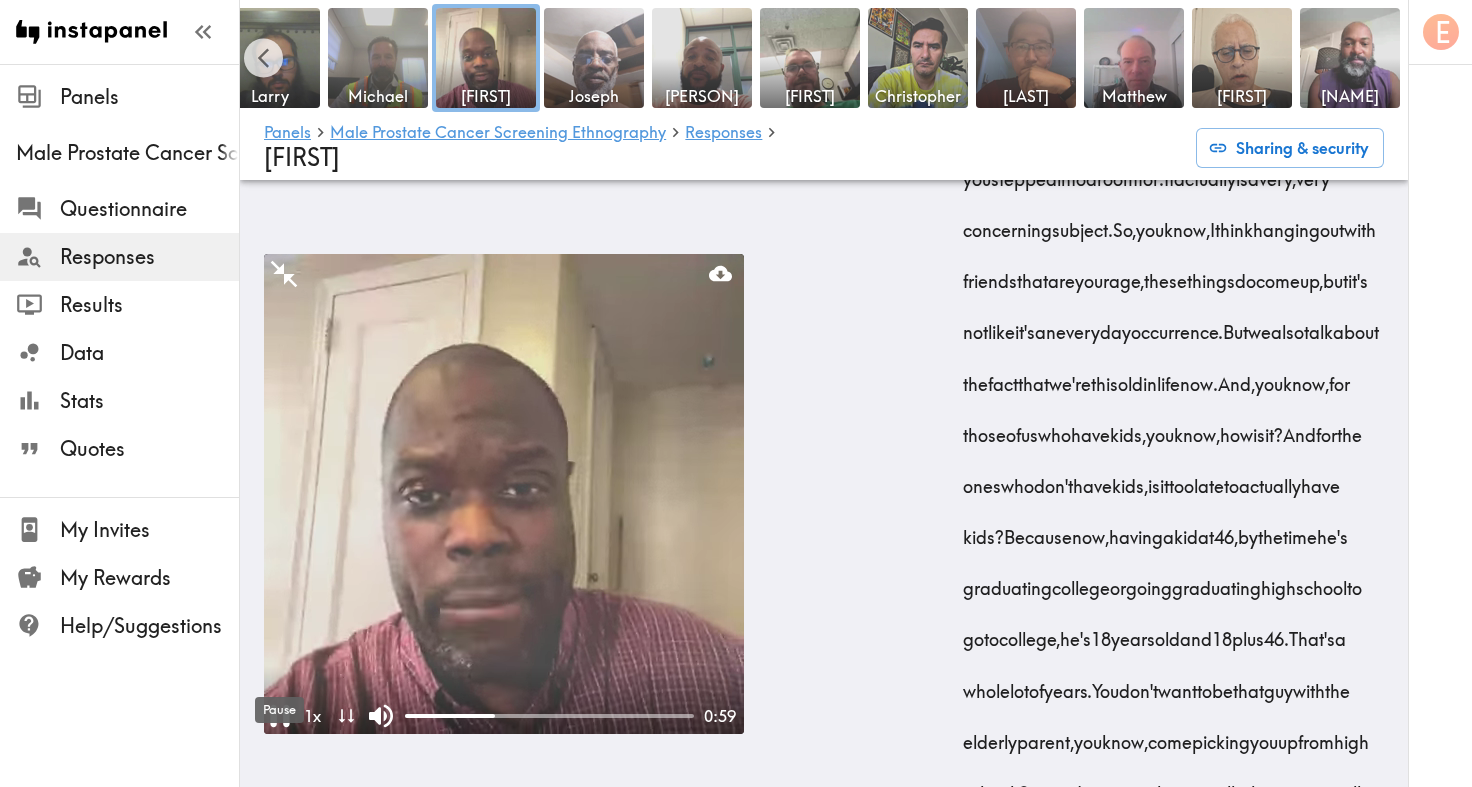 click 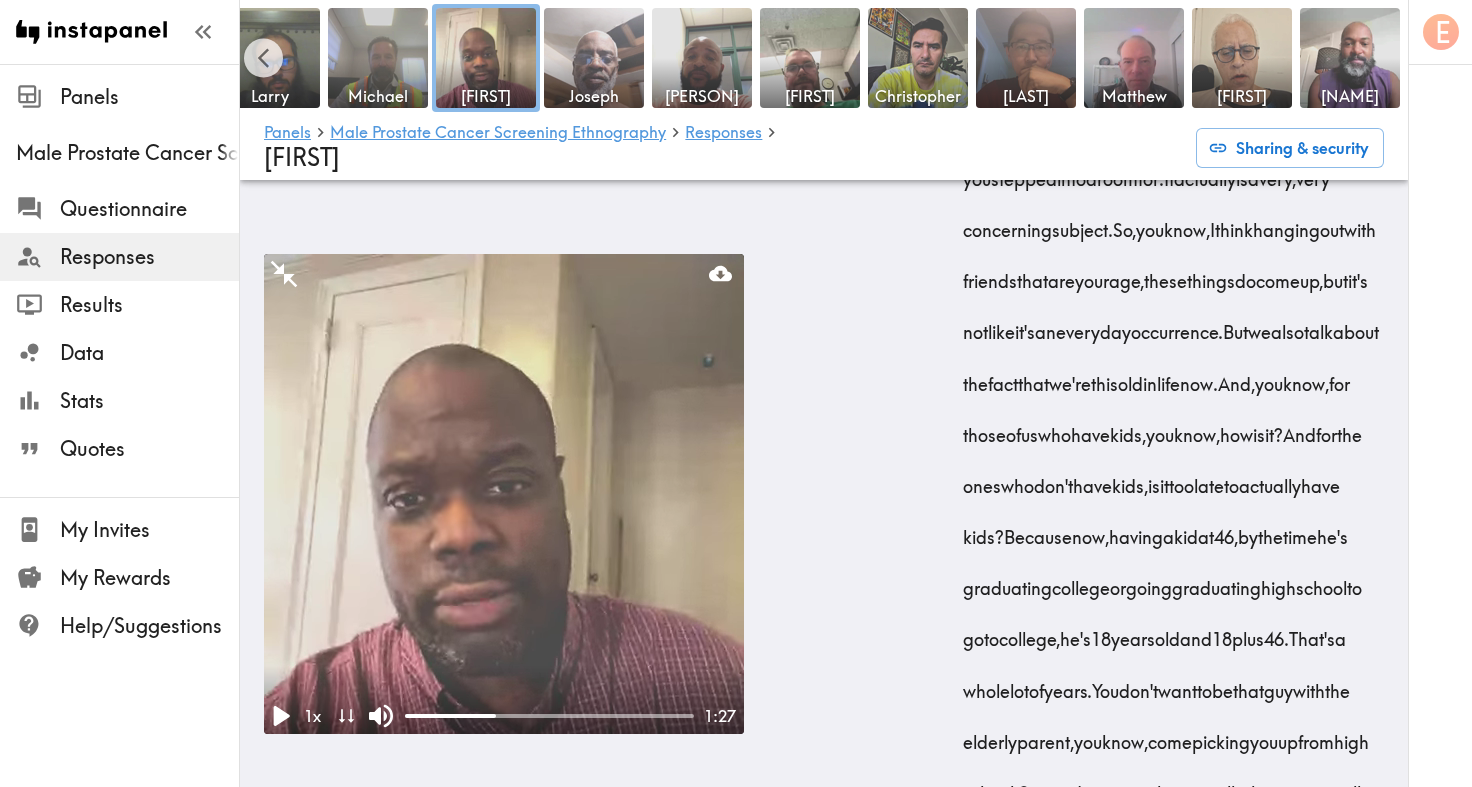 type 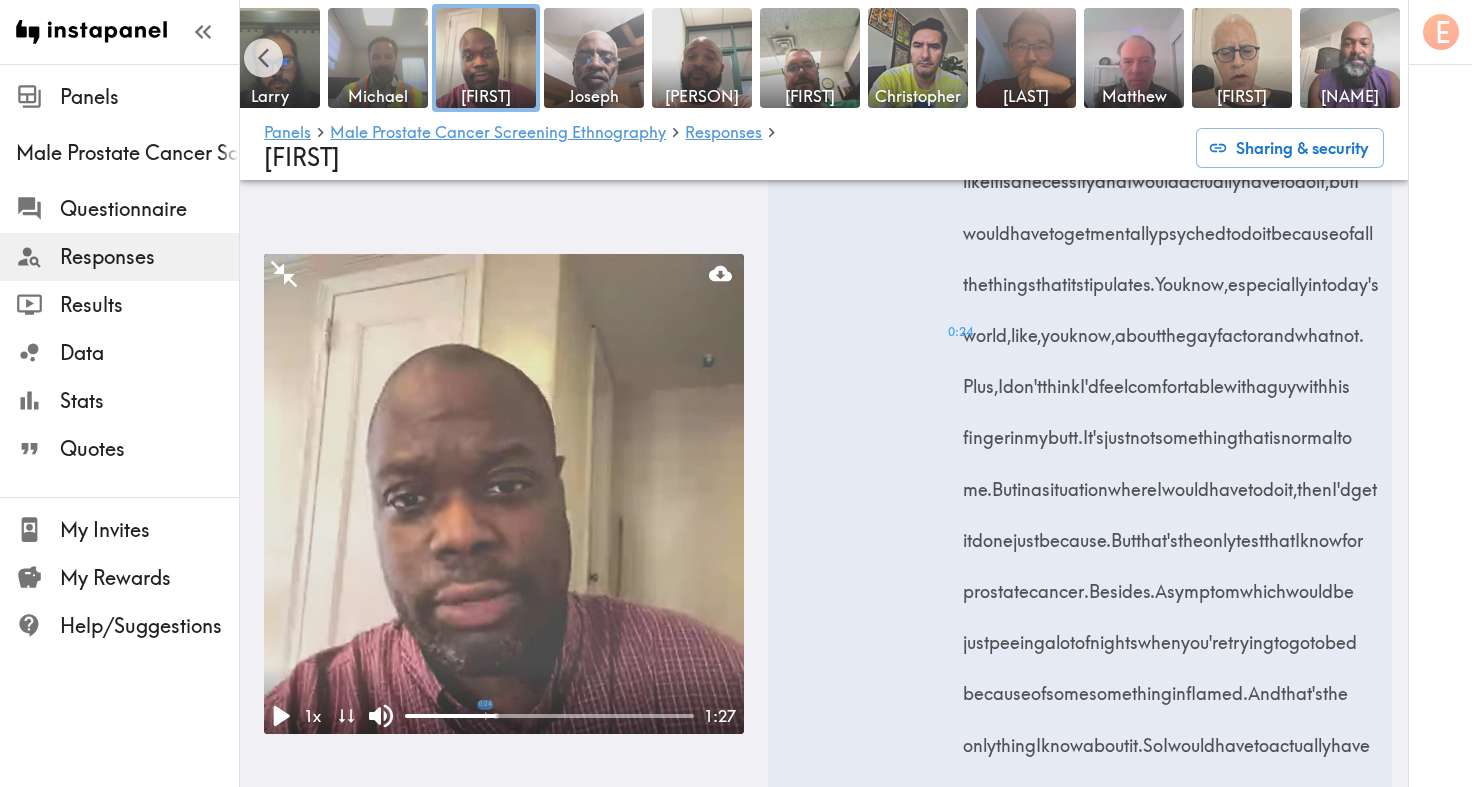 scroll, scrollTop: 8254, scrollLeft: 0, axis: vertical 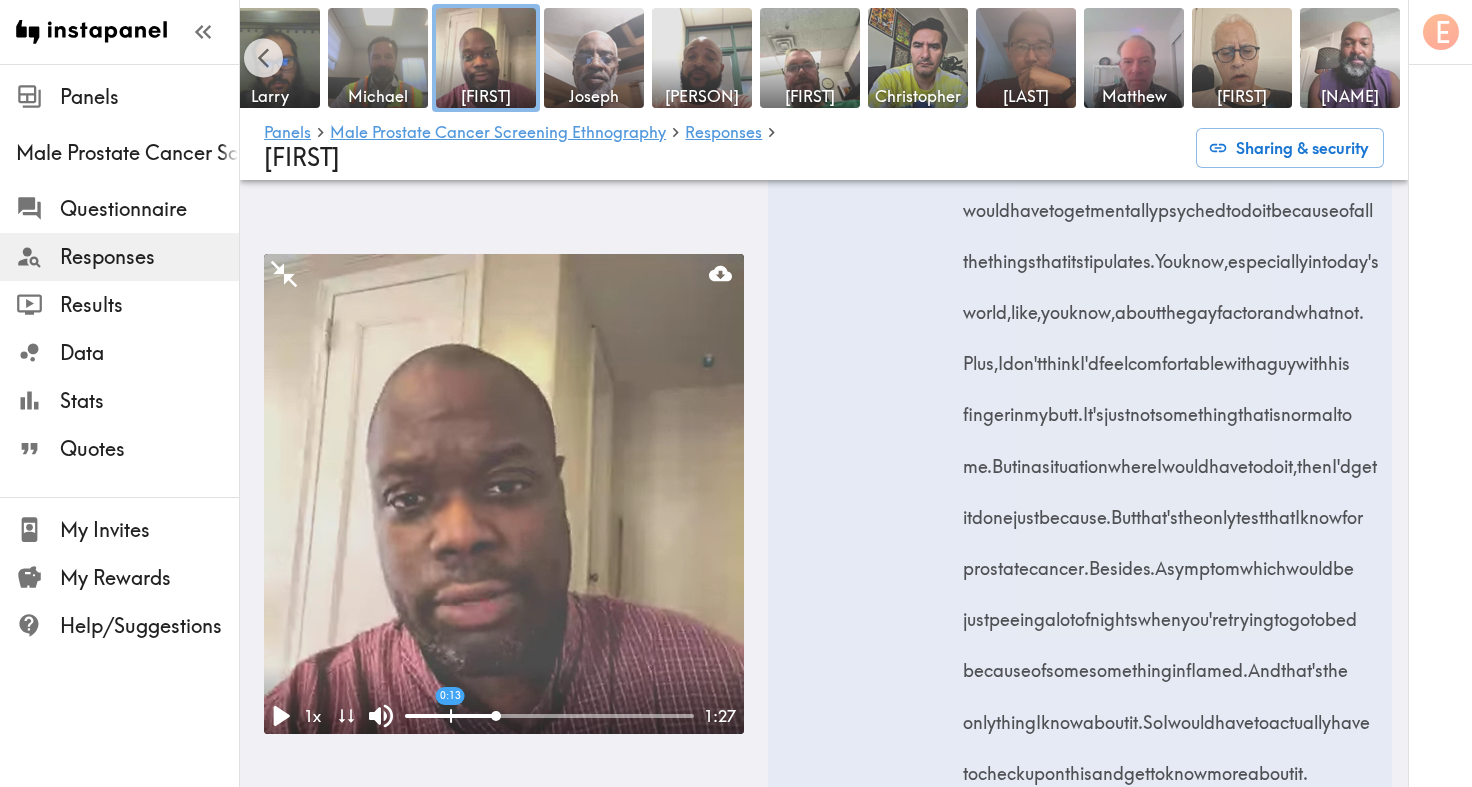 drag, startPoint x: 1326, startPoint y: 315, endPoint x: 1179, endPoint y: 476, distance: 218.01376 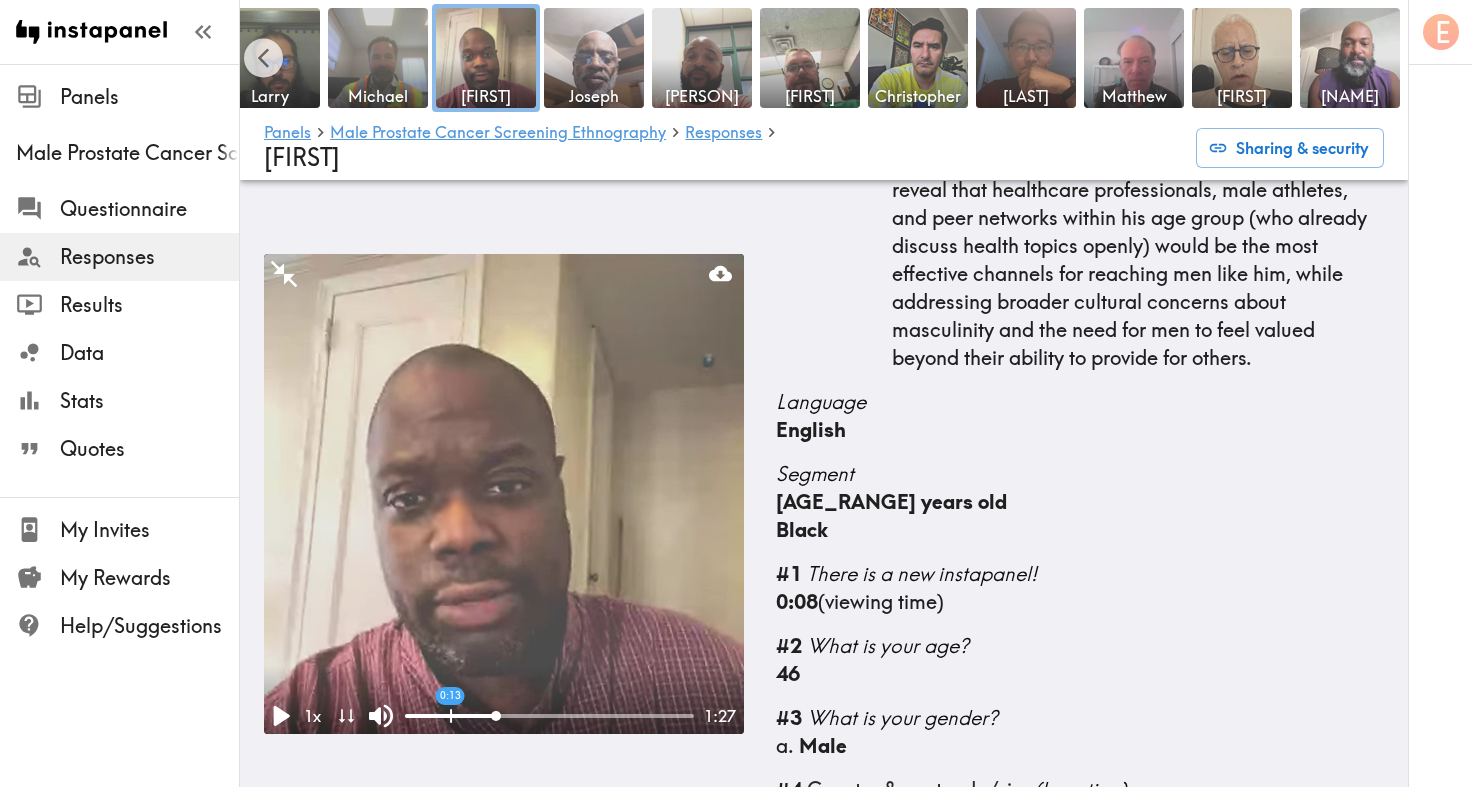 scroll, scrollTop: 0, scrollLeft: 0, axis: both 